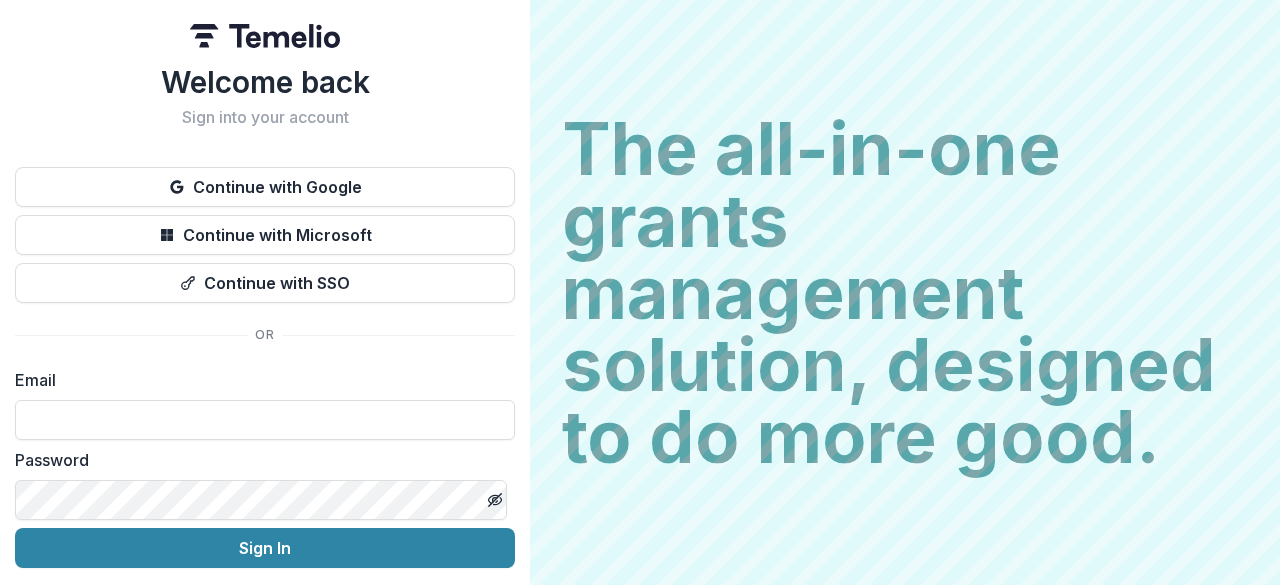 scroll, scrollTop: 0, scrollLeft: 0, axis: both 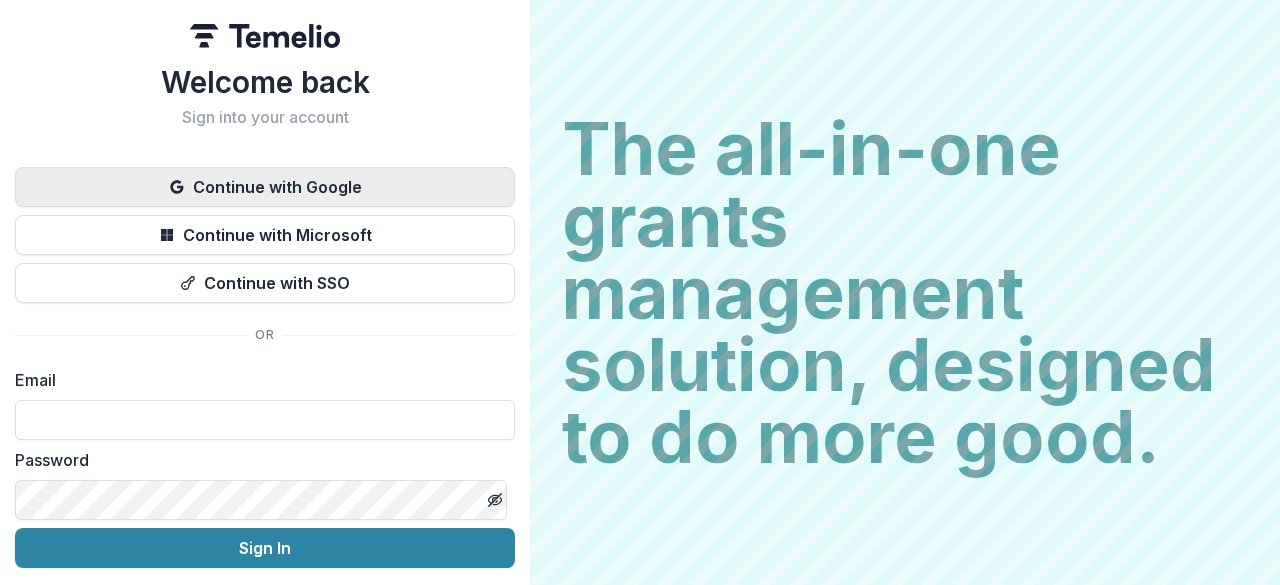 drag, startPoint x: 0, startPoint y: 0, endPoint x: 286, endPoint y: 183, distance: 339.53644 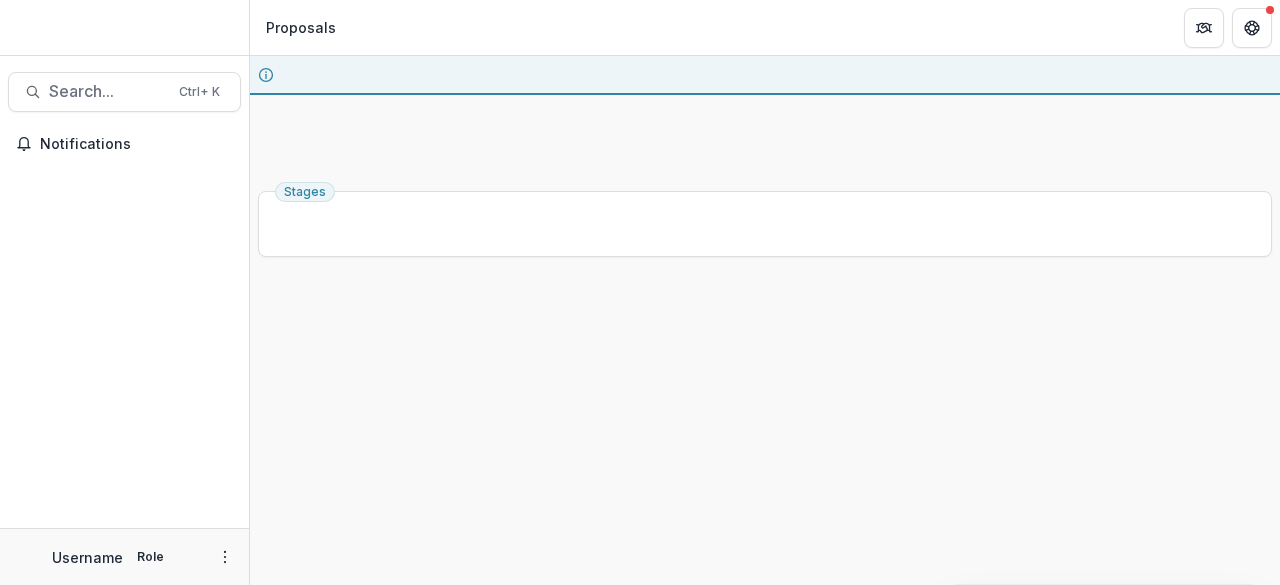 scroll, scrollTop: 0, scrollLeft: 0, axis: both 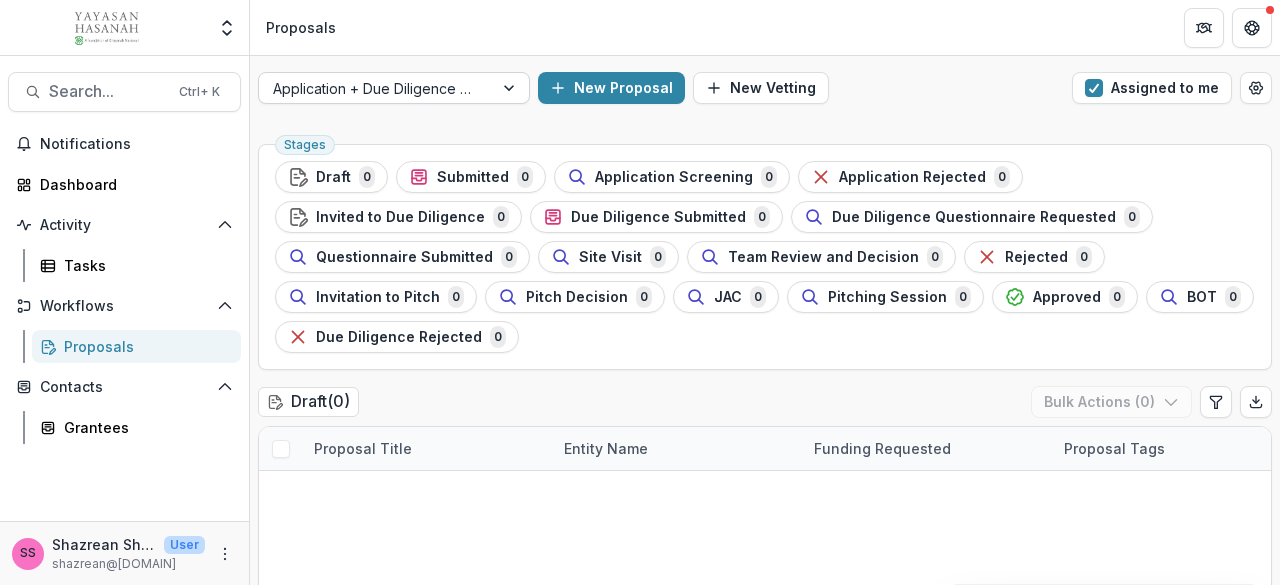 click at bounding box center [376, 88] 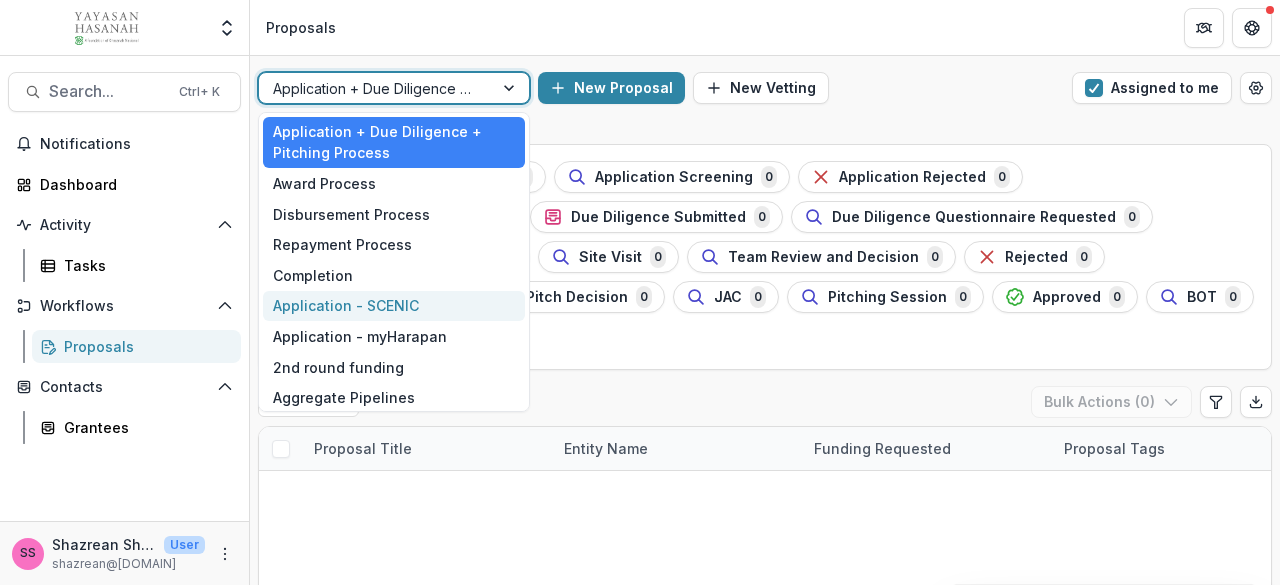 click on "Application - SCENIC" at bounding box center [394, 306] 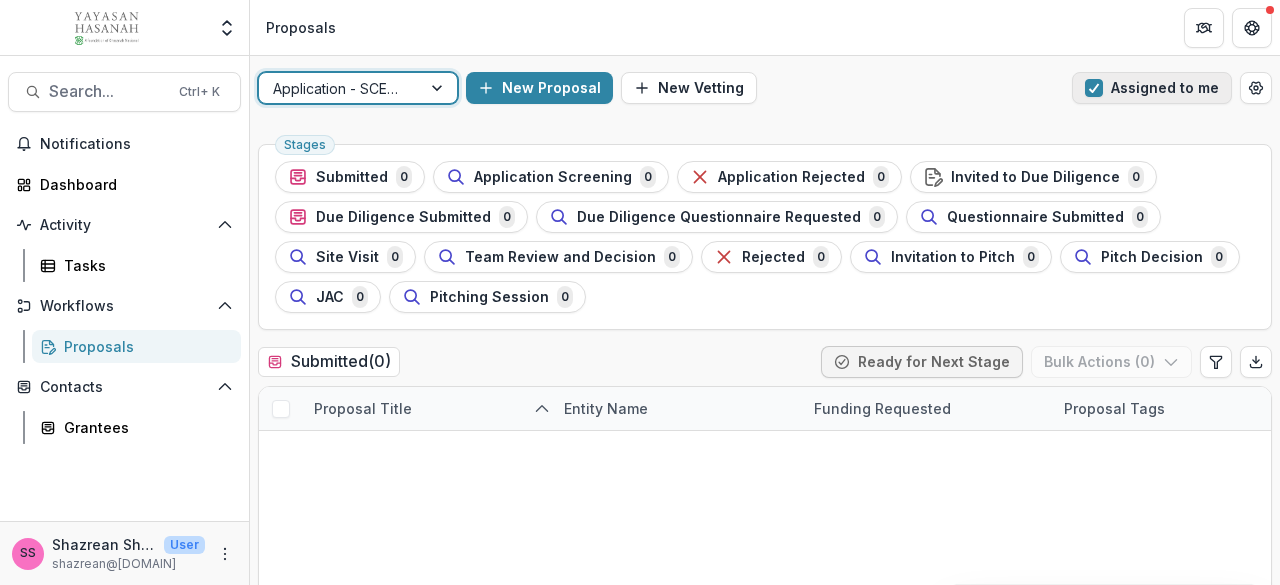 click at bounding box center (1094, 88) 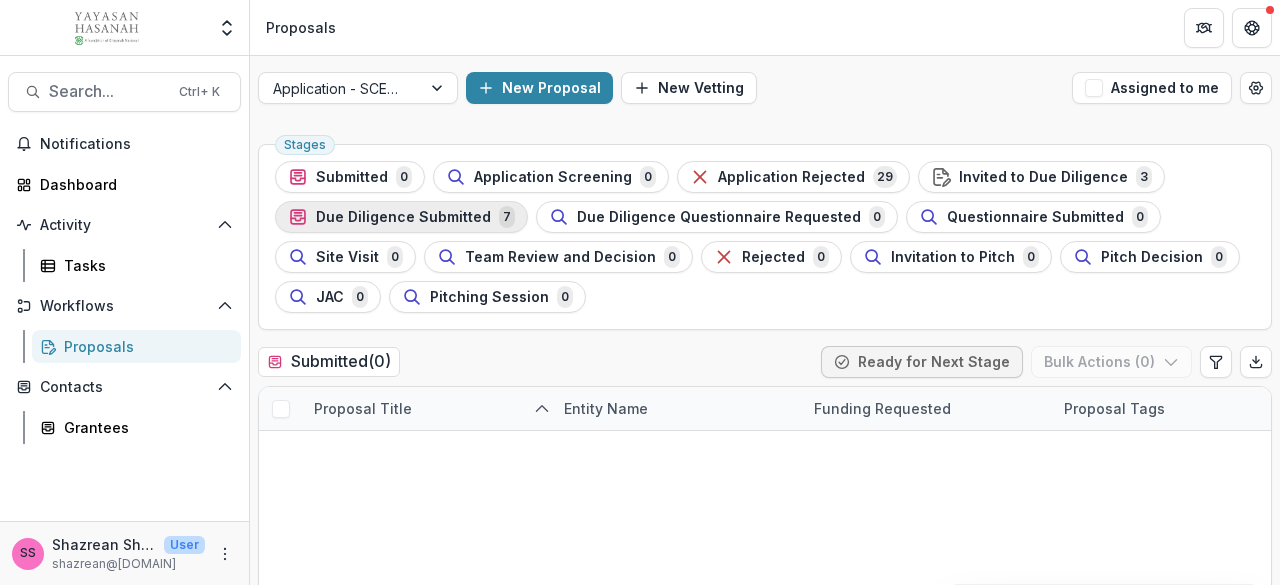 click on "Due Diligence Submitted" at bounding box center [403, 217] 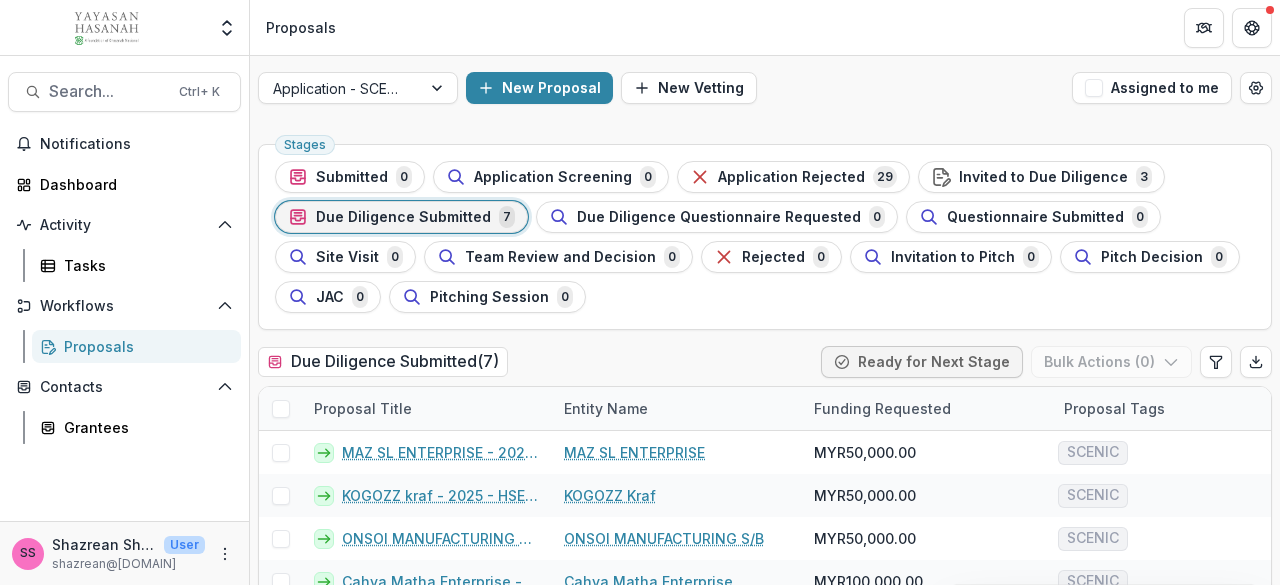 scroll, scrollTop: 167, scrollLeft: 0, axis: vertical 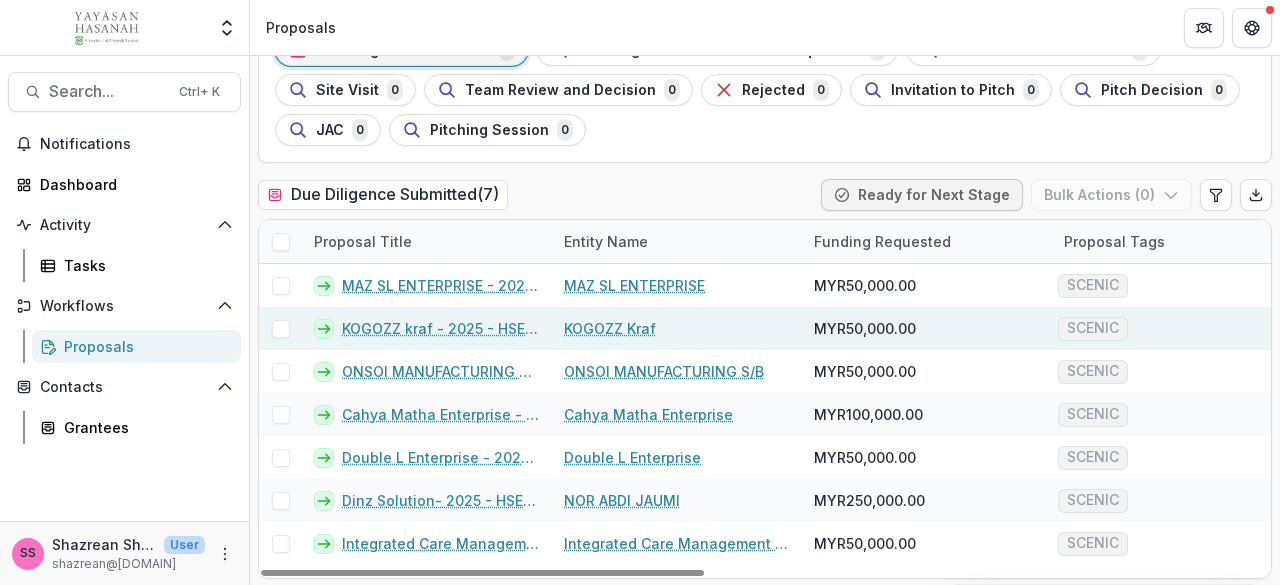 click on "KOGOZZ Kraf" at bounding box center (610, 328) 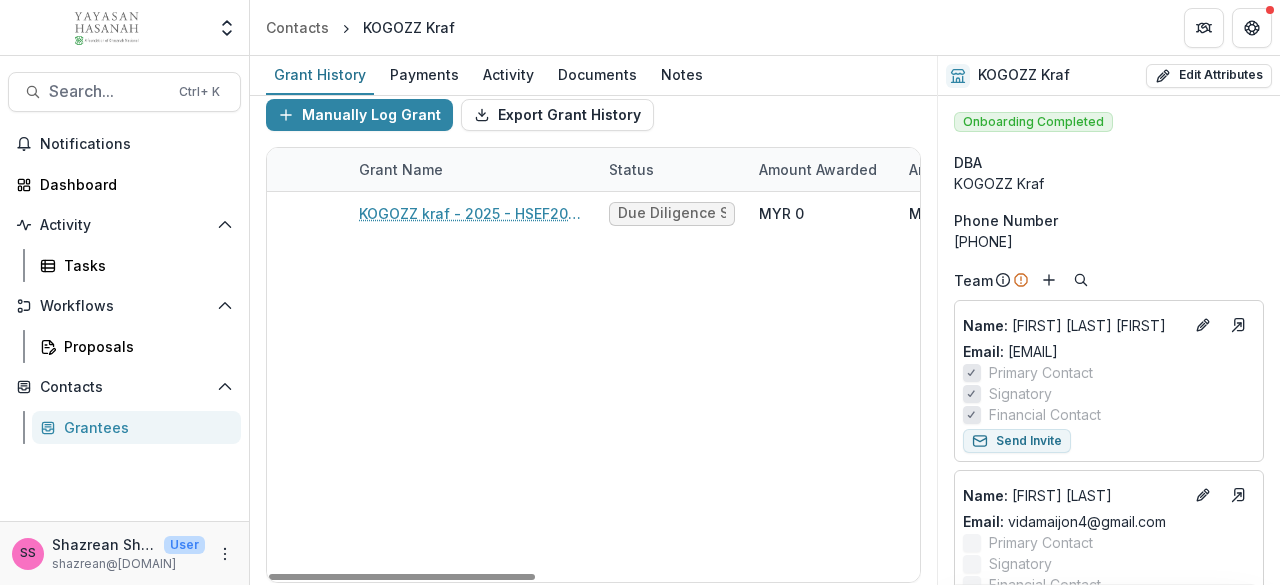 scroll, scrollTop: 216, scrollLeft: 0, axis: vertical 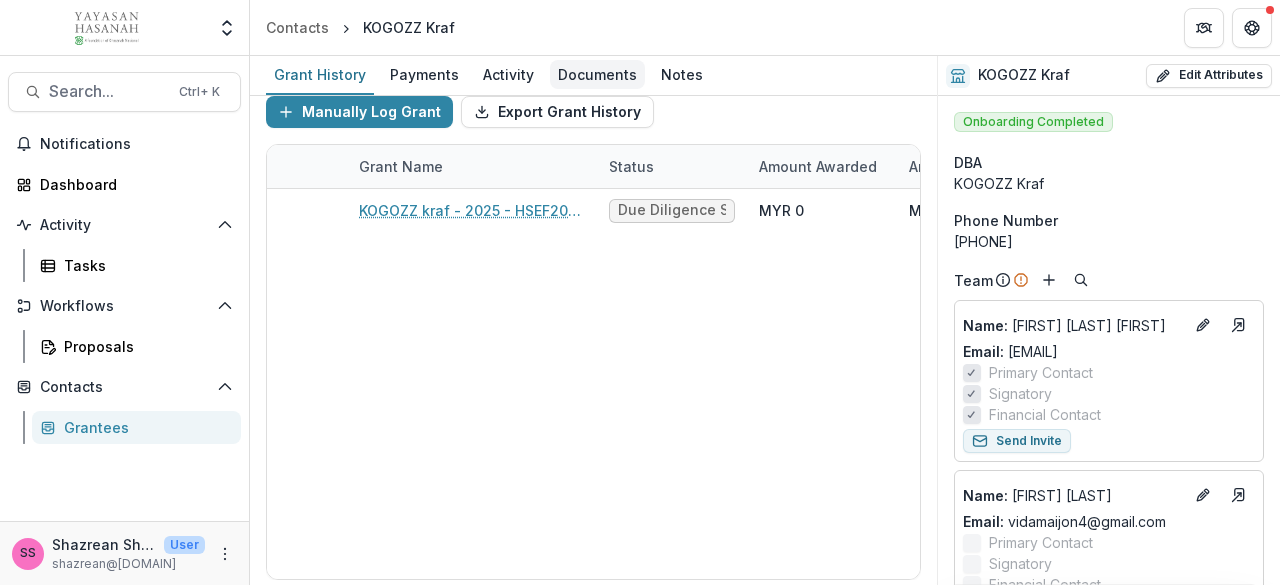 click on "Documents" at bounding box center [597, 74] 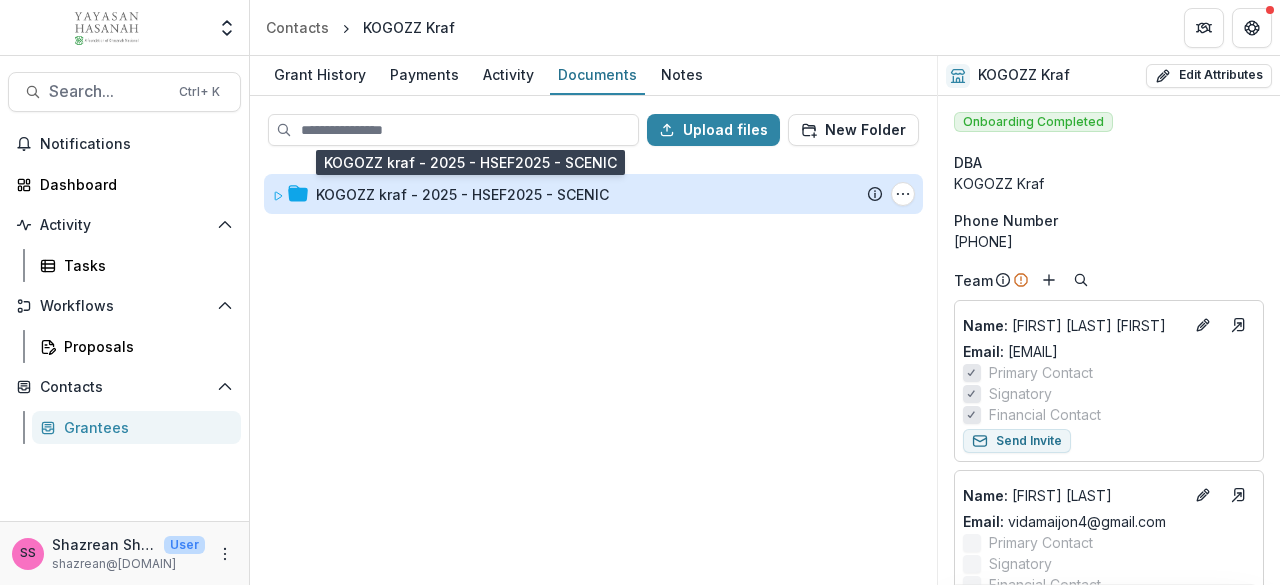 click on "KOGOZZ kraf - 2025 - HSEF2025 - SCENIC" at bounding box center [462, 194] 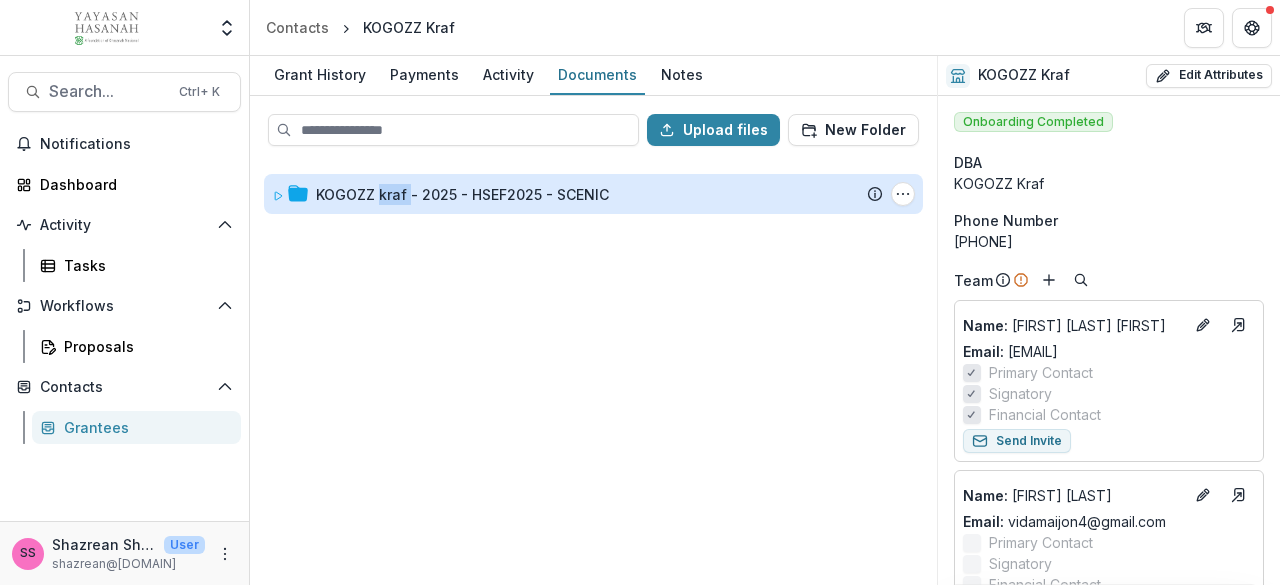 click on "KOGOZZ kraf - 2025 - HSEF2025 - SCENIC" at bounding box center [462, 194] 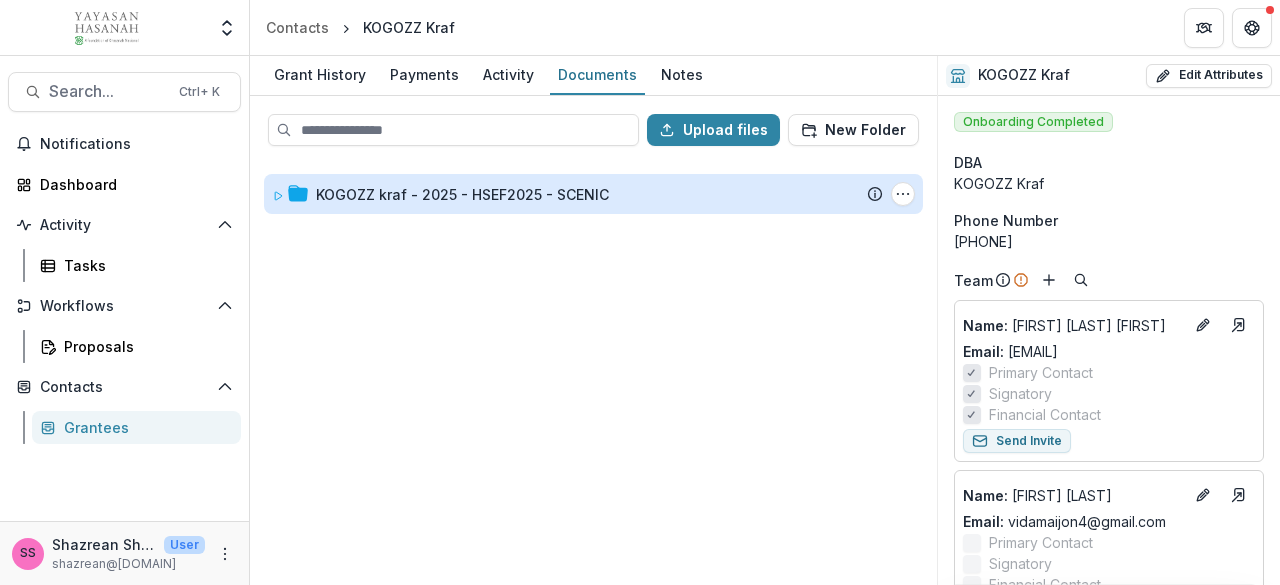 click on "KOGOZZ kraf - 2025 - HSEF2025 - SCENIC" at bounding box center [462, 194] 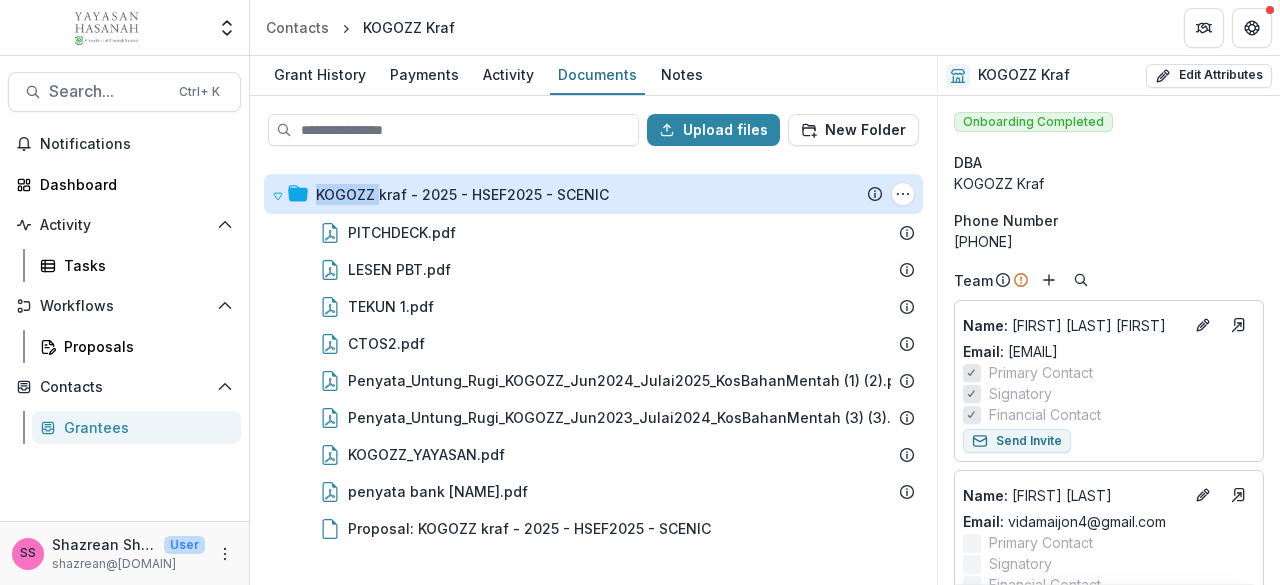 click on "KOGOZZ kraf - 2025 - HSEF2025 - SCENIC" at bounding box center (462, 194) 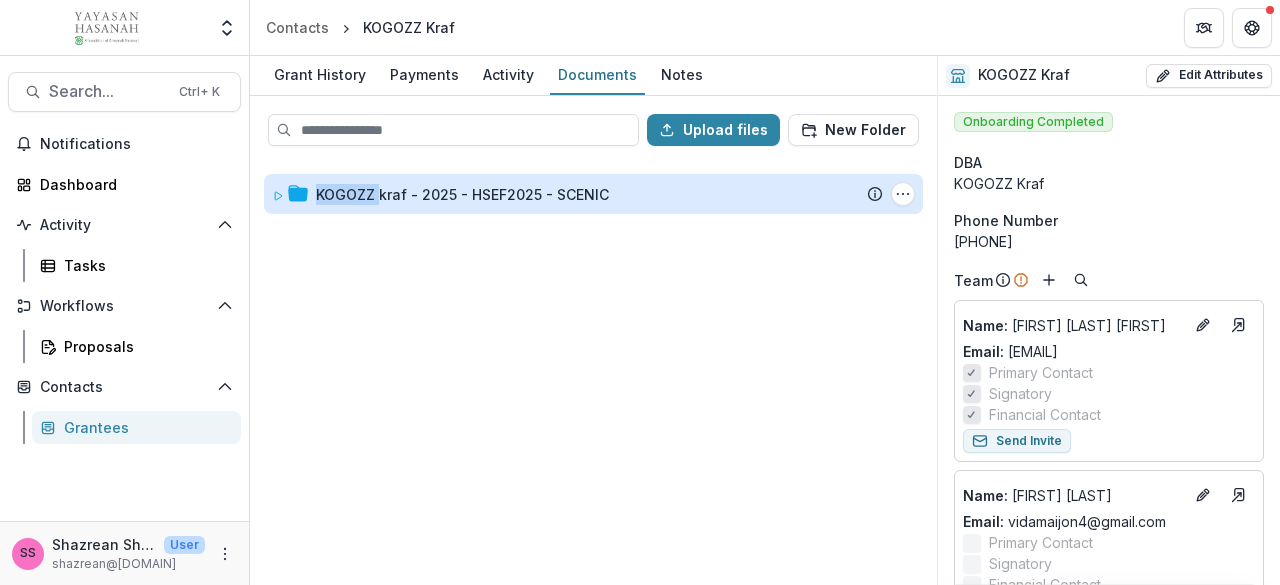 click on "KOGOZZ kraf - 2025 - HSEF2025 - SCENIC" at bounding box center [462, 194] 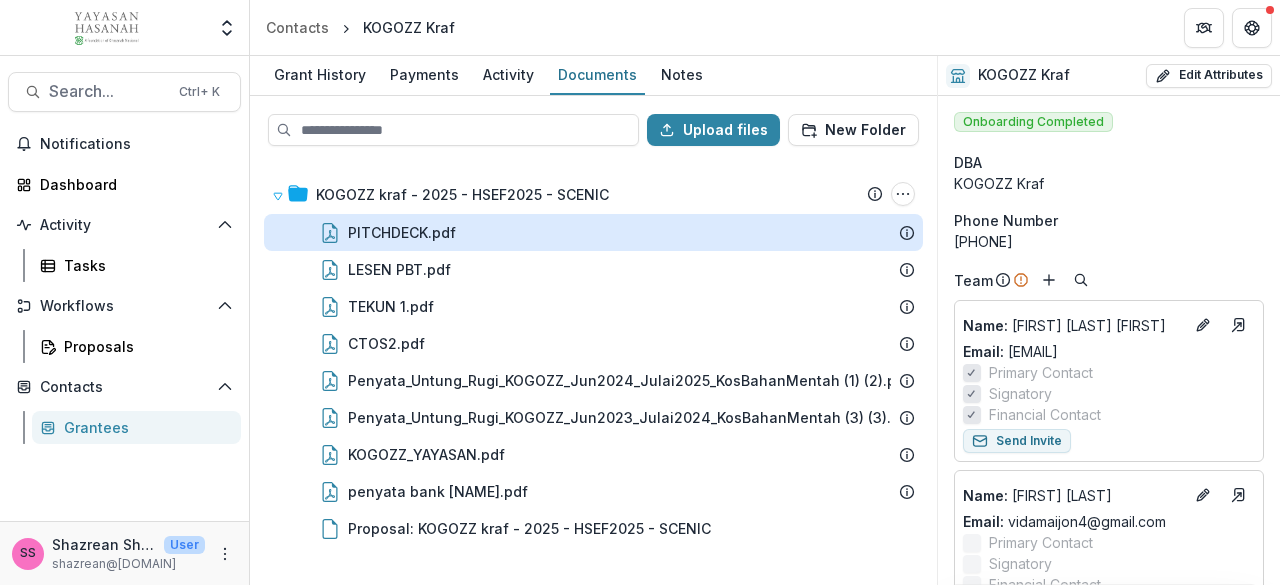 click on "PITCHDECK.pdf" at bounding box center (402, 232) 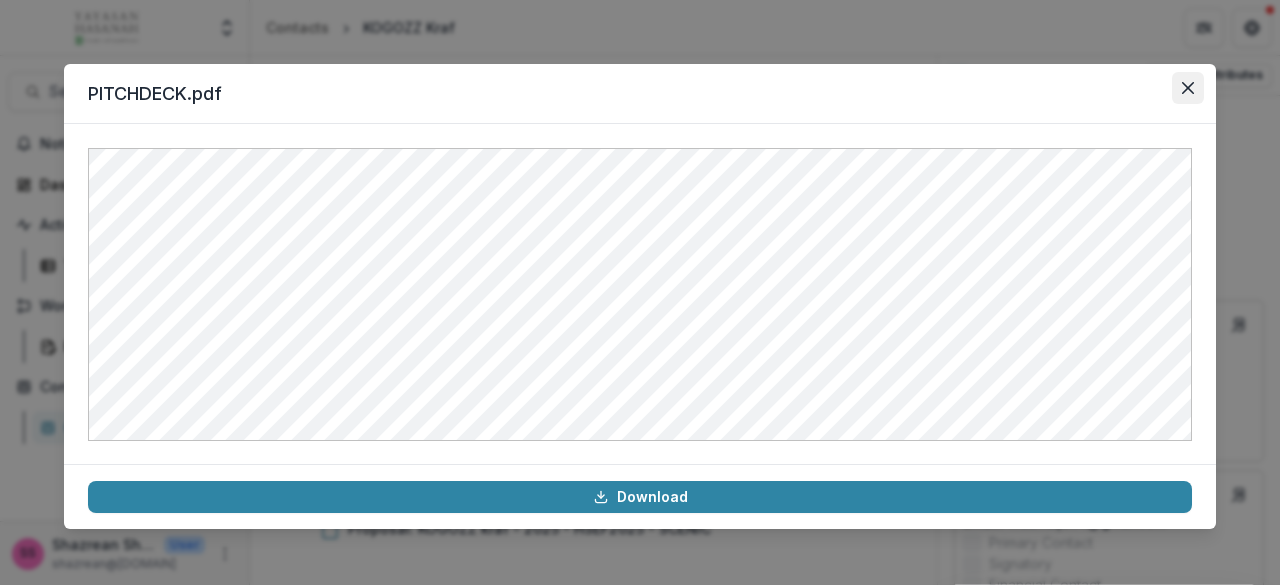 click at bounding box center [1188, 88] 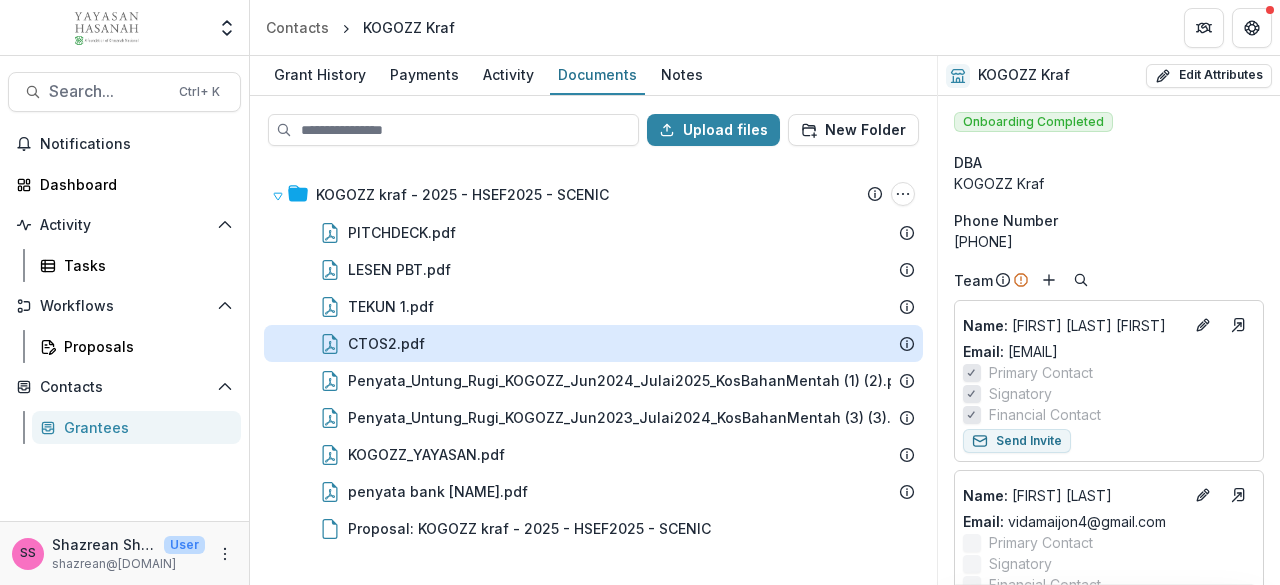 click on "CTOS2.pdf" at bounding box center (386, 343) 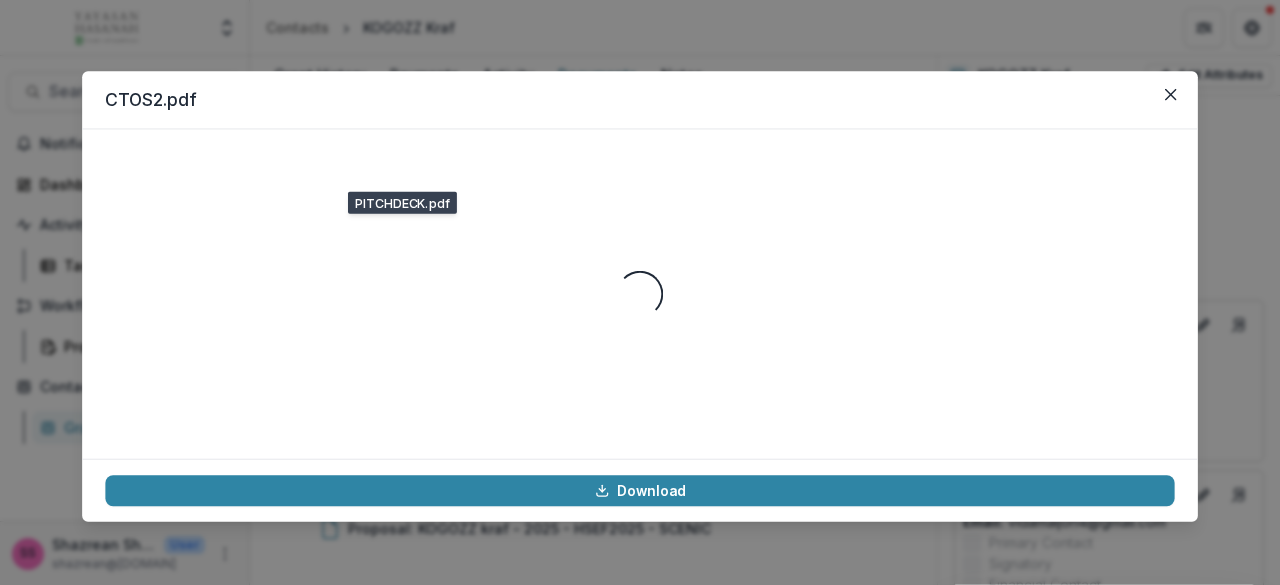 click on "Loading..." at bounding box center (639, 294) 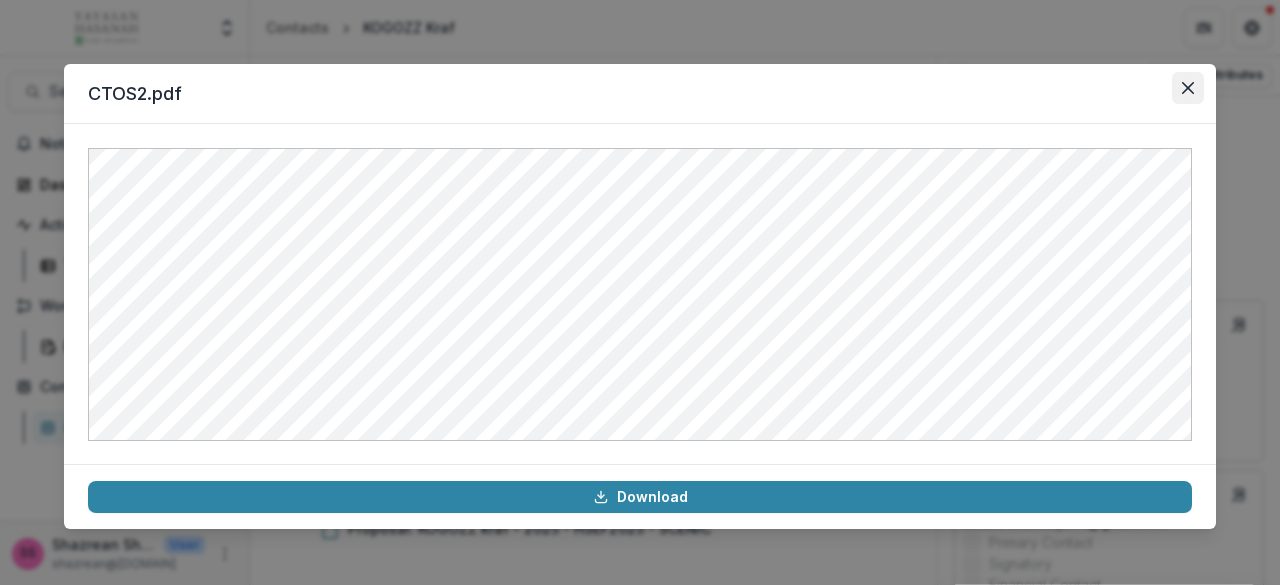 click 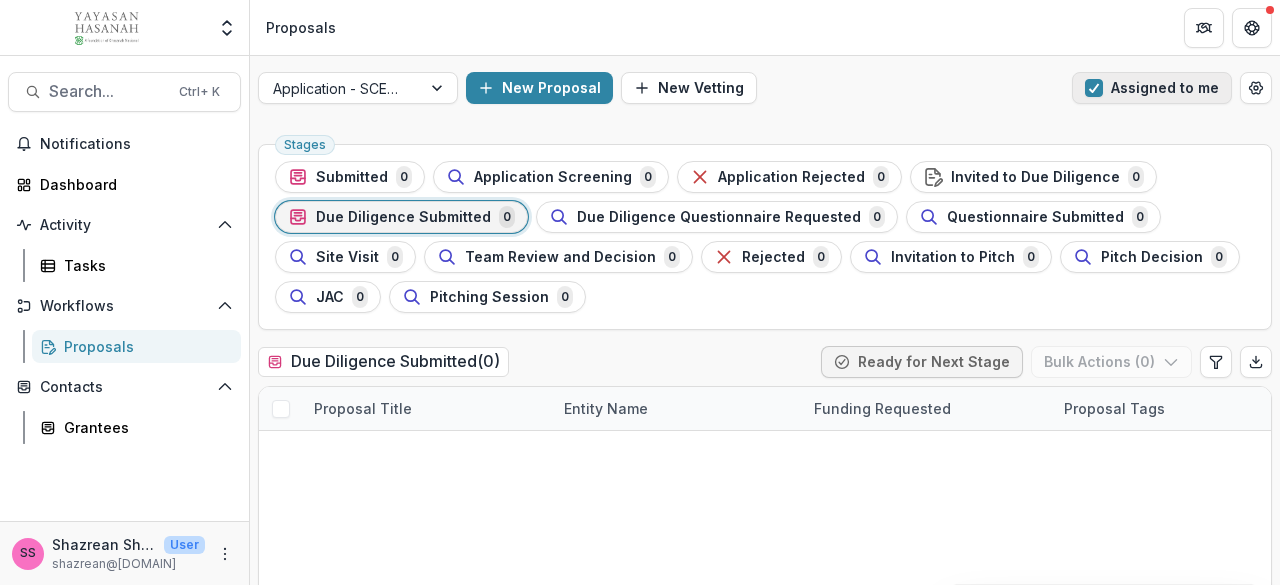 click on "Assigned to me" at bounding box center (1152, 88) 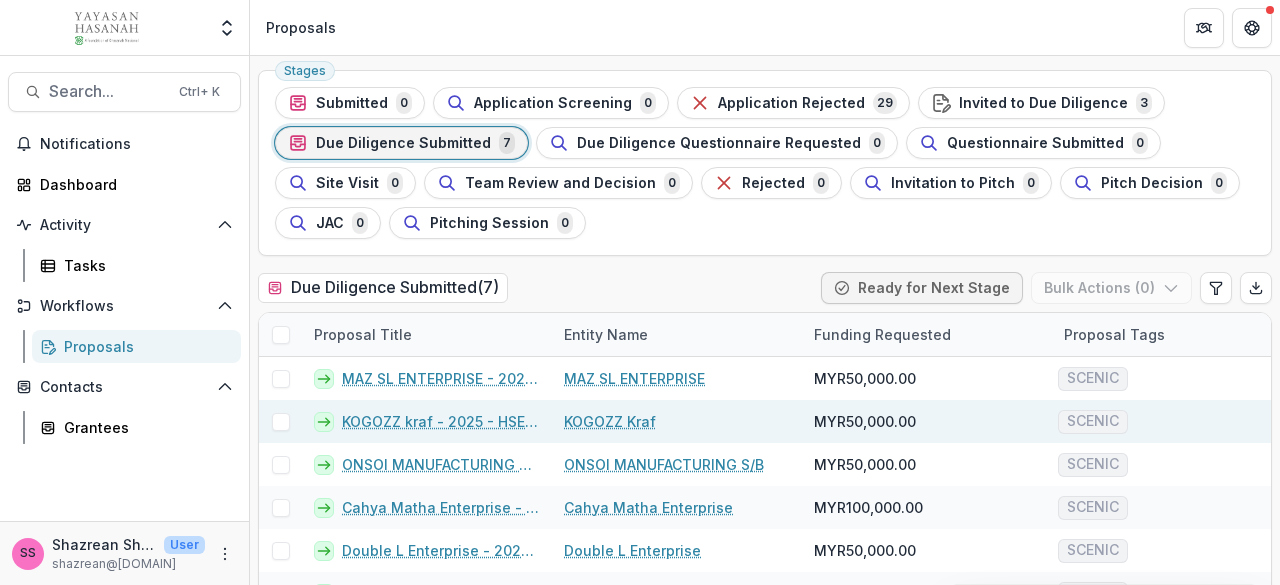 scroll, scrollTop: 167, scrollLeft: 0, axis: vertical 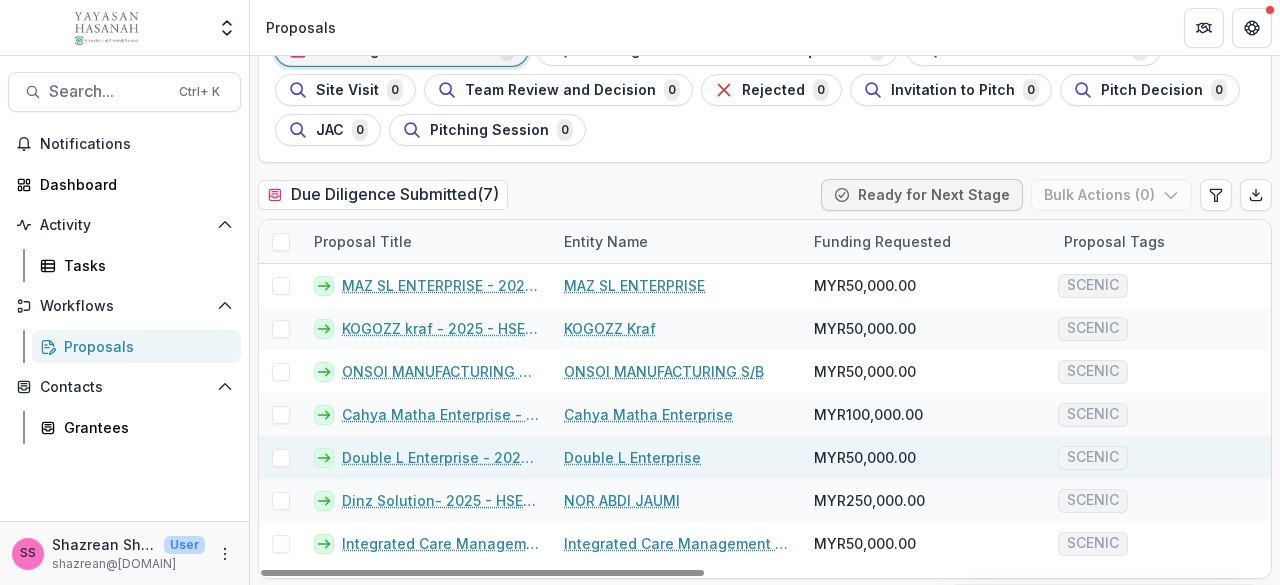 click on "Double L Enterprise - 2025 - HSEF2025 - SCENIC (1)" at bounding box center [441, 457] 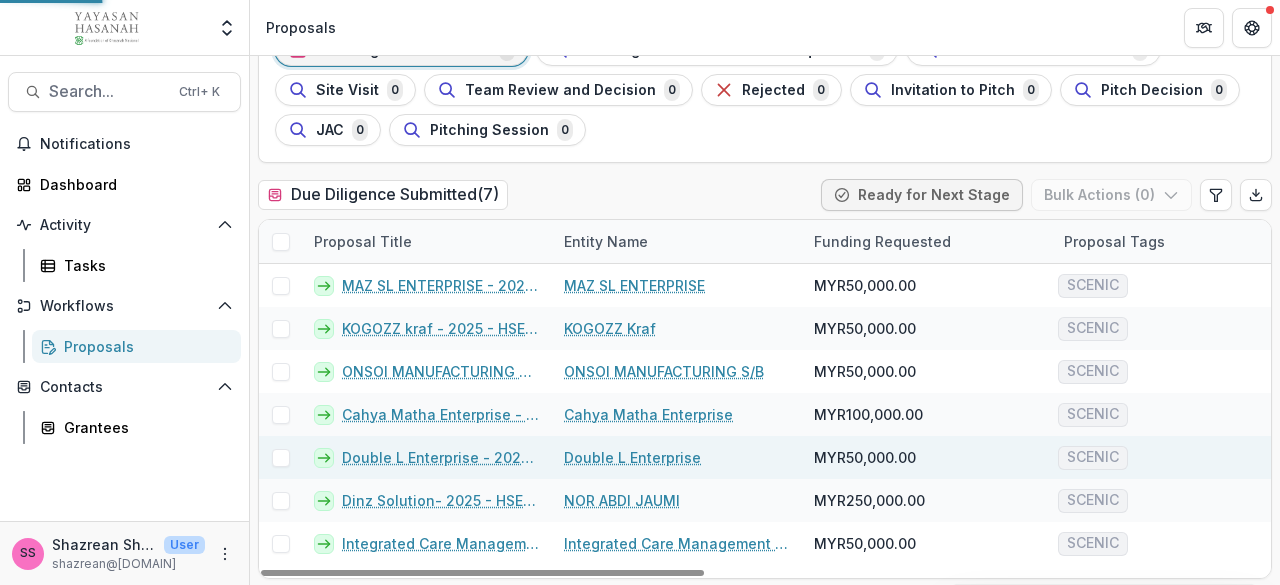 click on "Double L Enterprise - 2025 - HSEF2025 - SCENIC (1)" at bounding box center [441, 457] 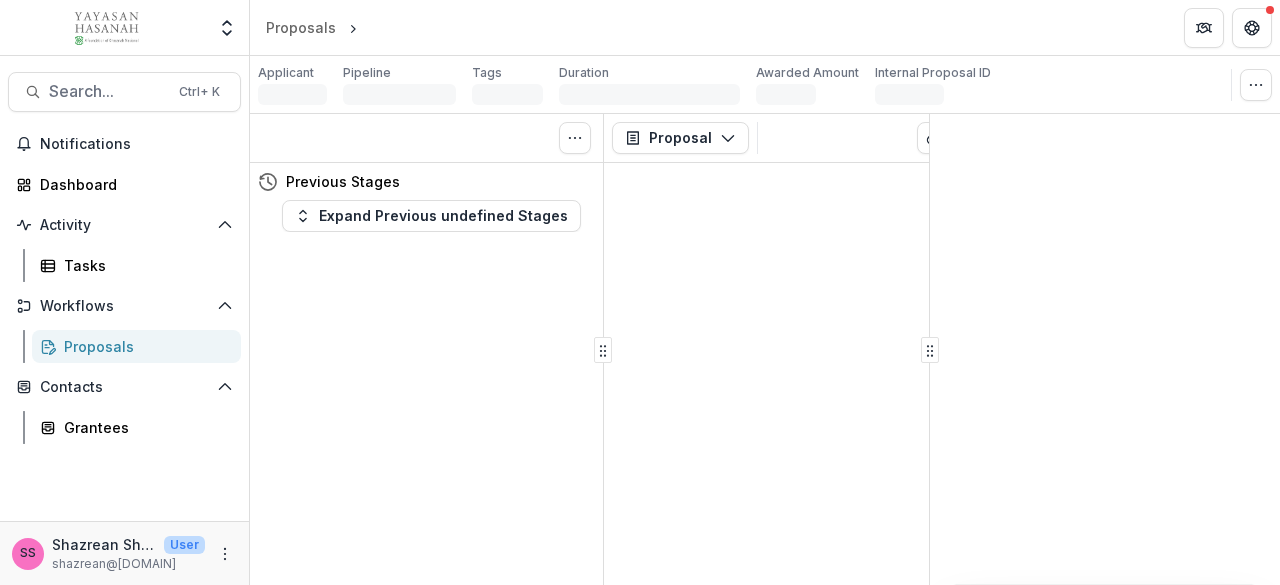 scroll, scrollTop: 0, scrollLeft: 0, axis: both 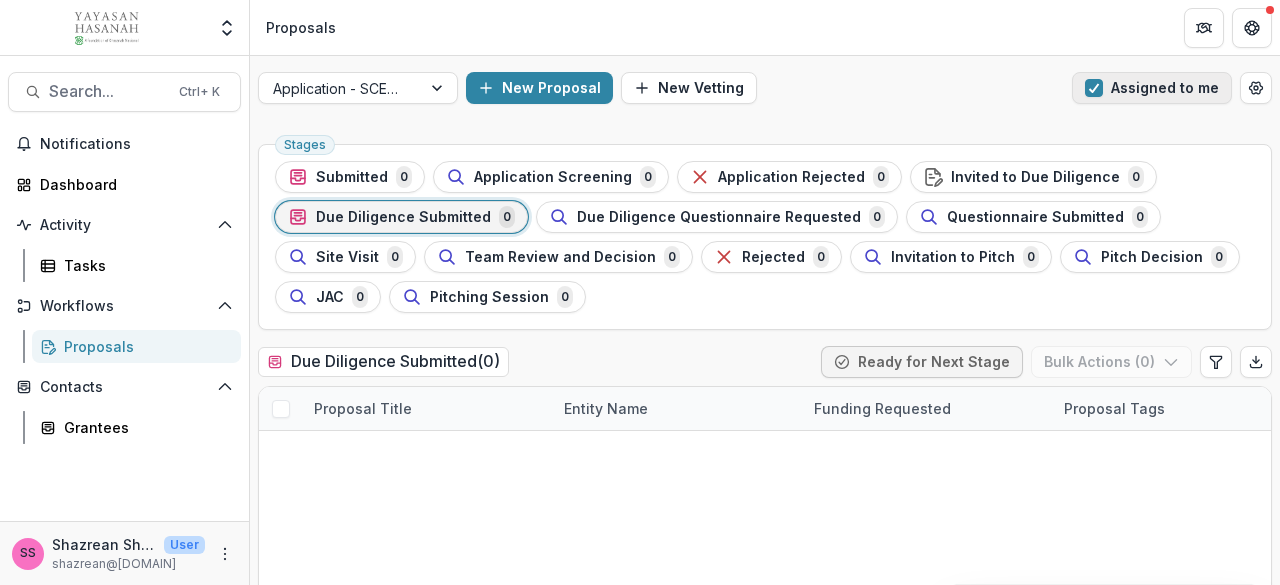click at bounding box center (1094, 88) 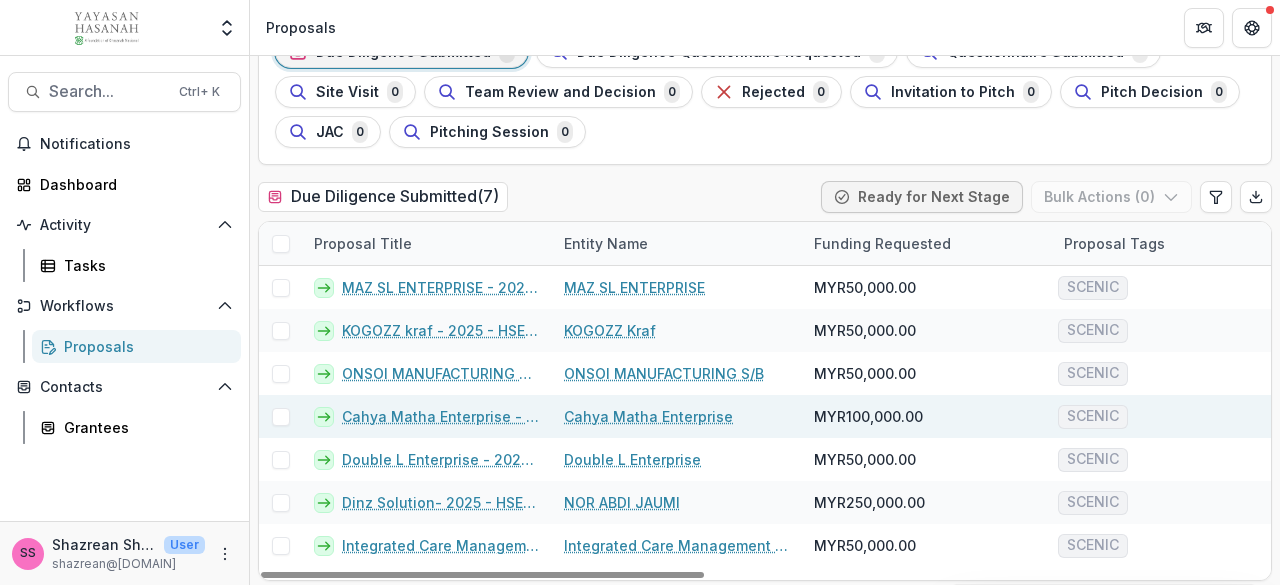 scroll, scrollTop: 167, scrollLeft: 0, axis: vertical 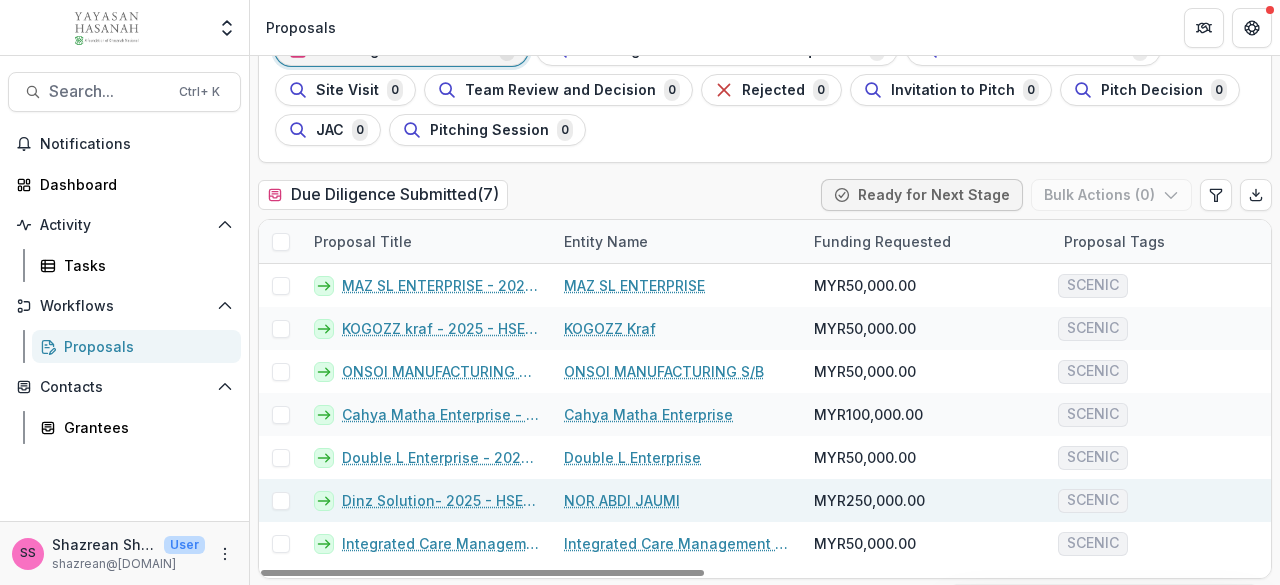click on "Dinz Solution- 2025 - HSEF2025 - SCENIC" at bounding box center (441, 500) 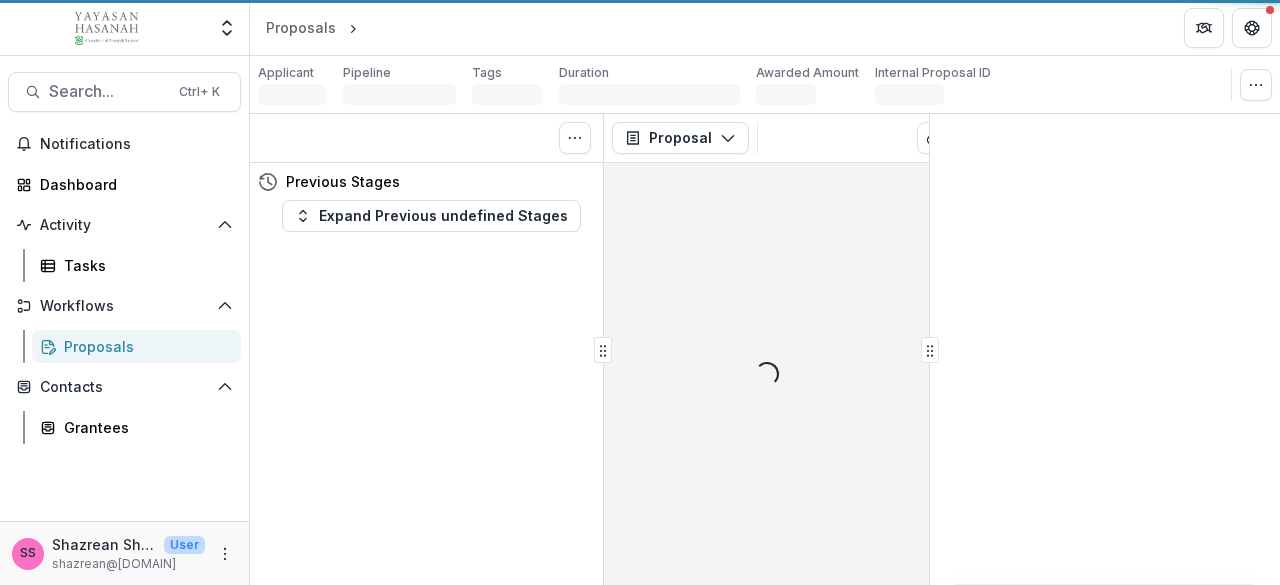 scroll, scrollTop: 0, scrollLeft: 0, axis: both 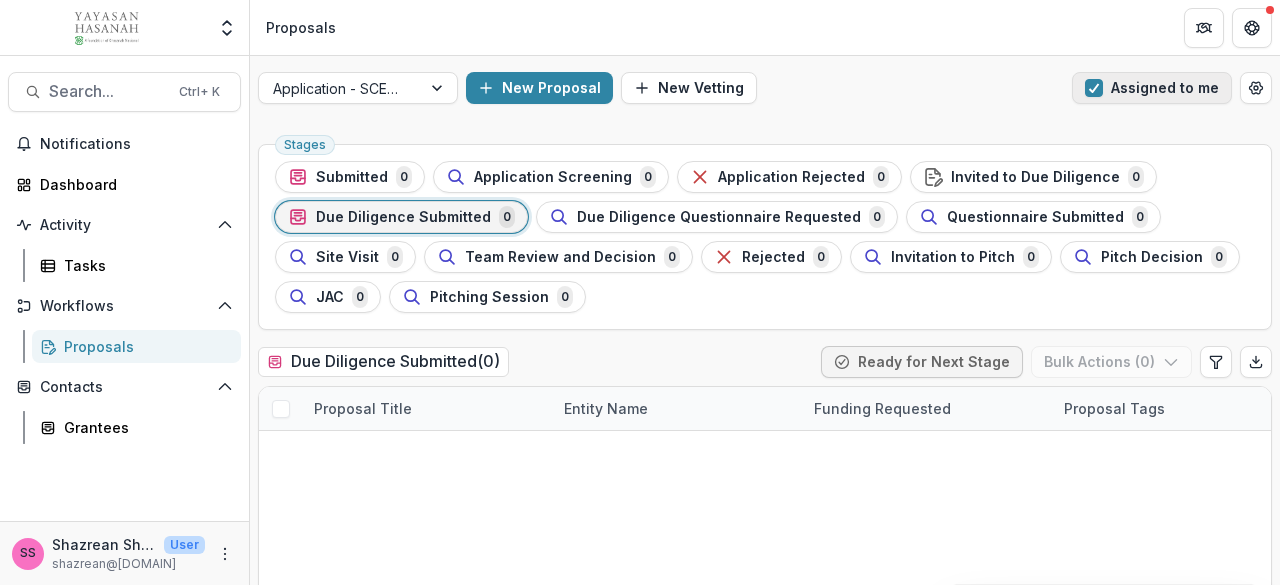 click at bounding box center (1094, 88) 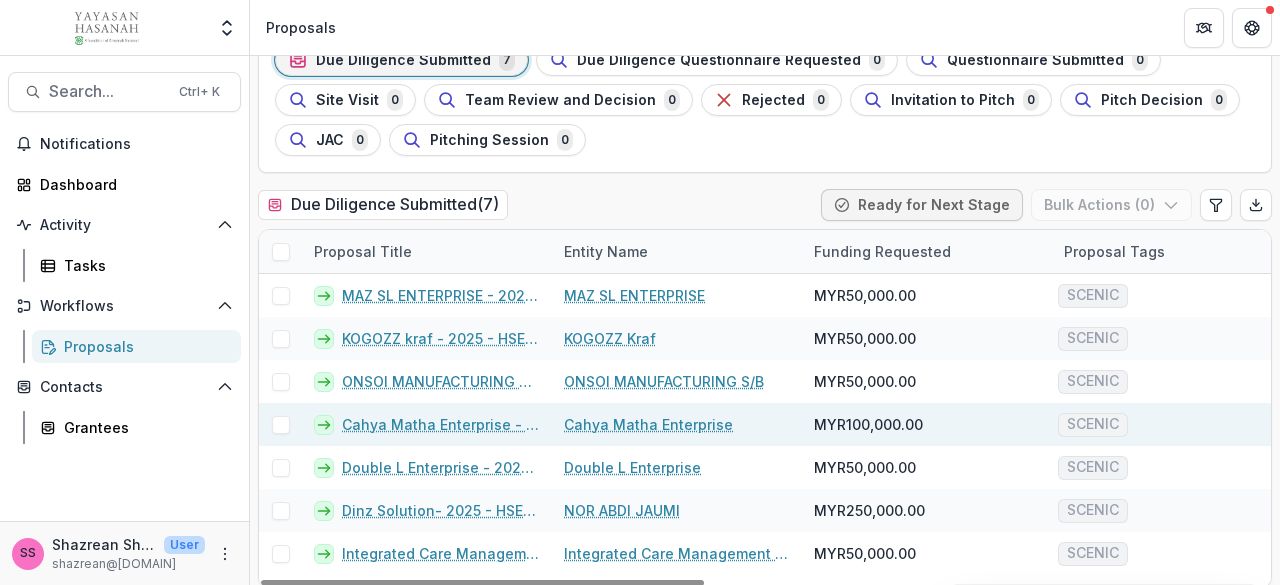 scroll, scrollTop: 167, scrollLeft: 0, axis: vertical 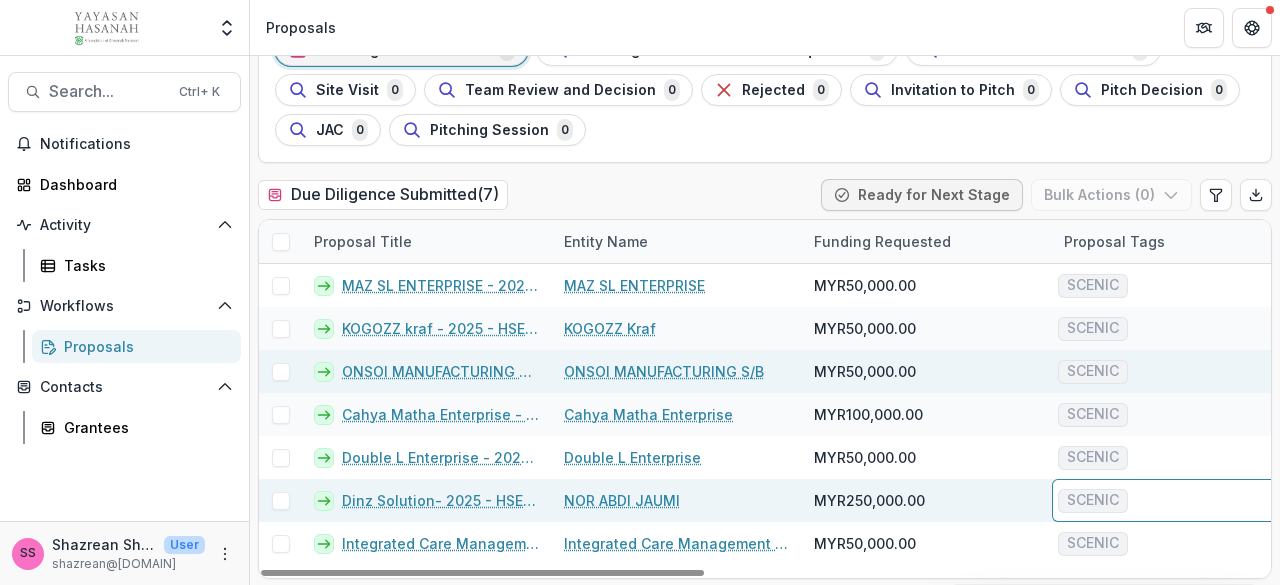 click on "ONSOI MANUFACTURING S/B - 2025 - HSEF2025 - SCENIC (1)" at bounding box center (441, 371) 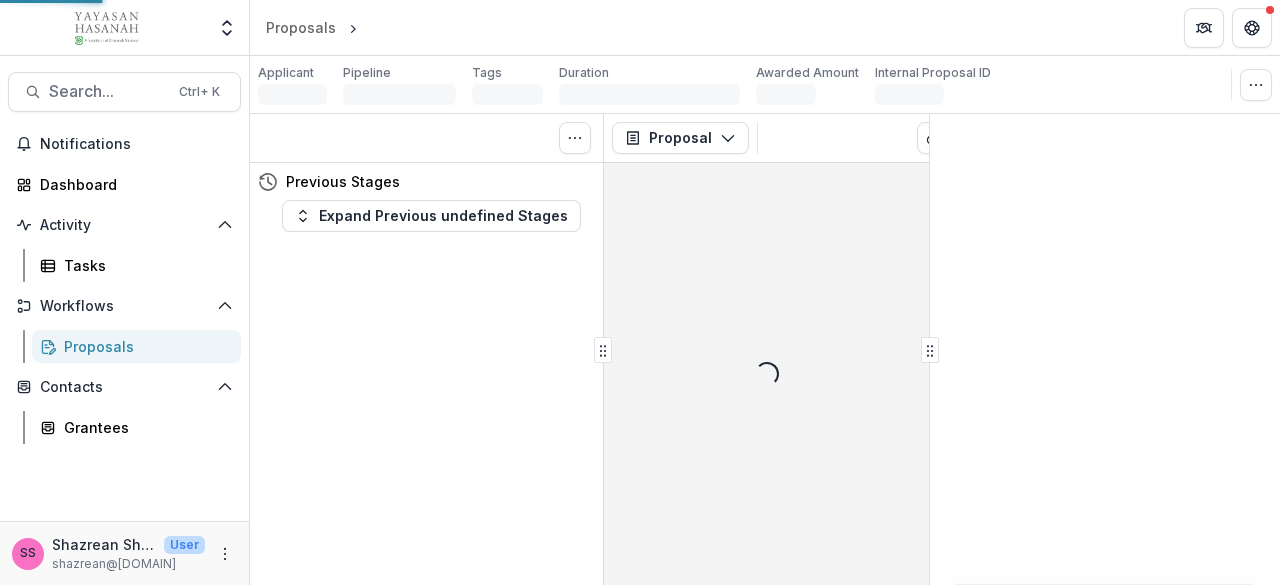 scroll, scrollTop: 0, scrollLeft: 0, axis: both 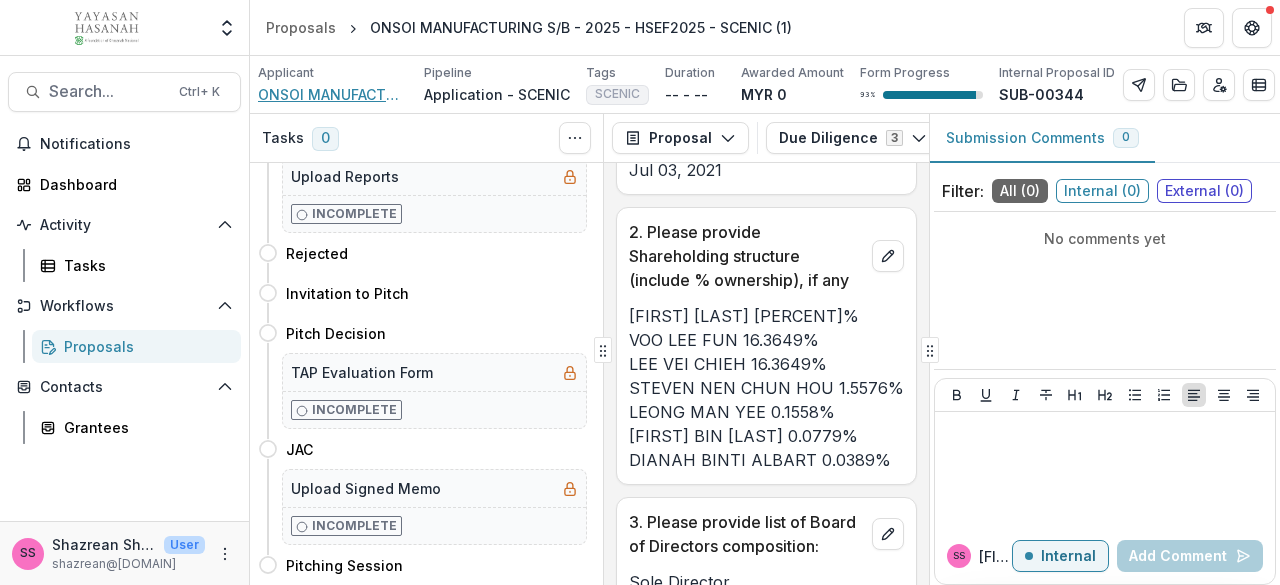 click on "ONSOI MANUFACTURING S/B" at bounding box center [333, 94] 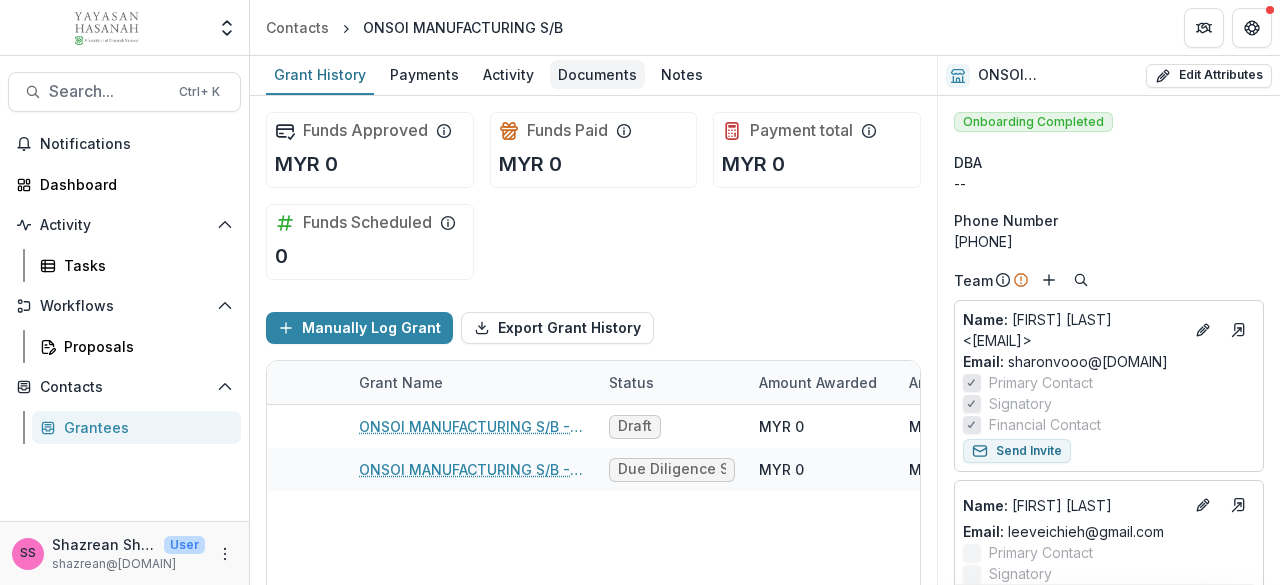 click on "Documents" at bounding box center (597, 74) 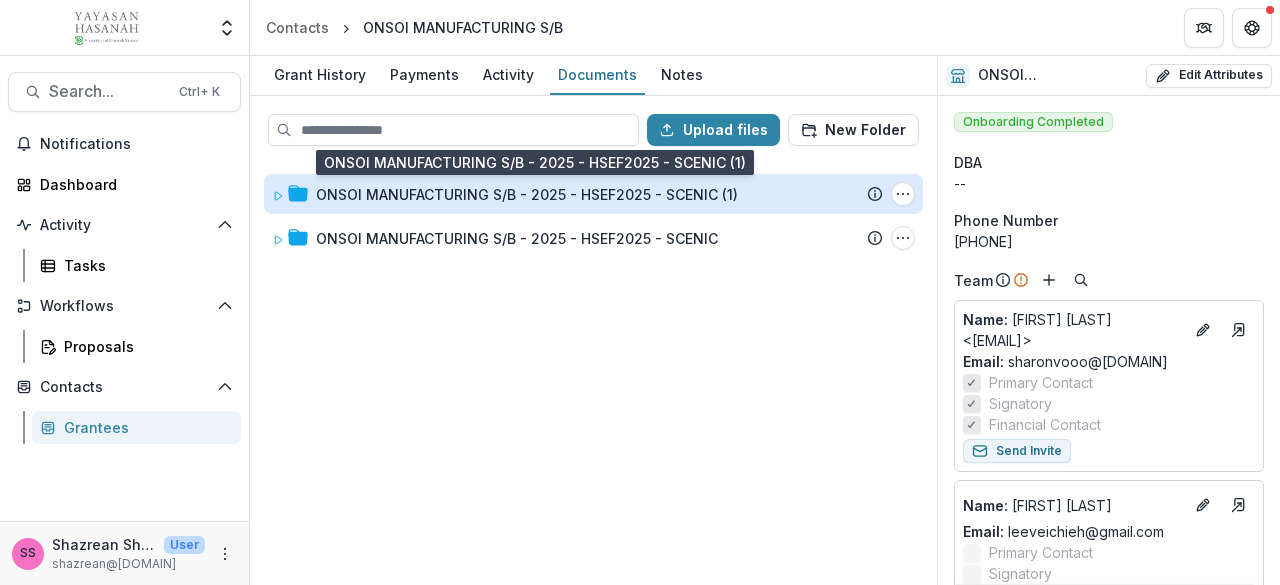 click on "ONSOI MANUFACTURING S/B - 2025 - HSEF2025 - SCENIC (1)" at bounding box center (527, 194) 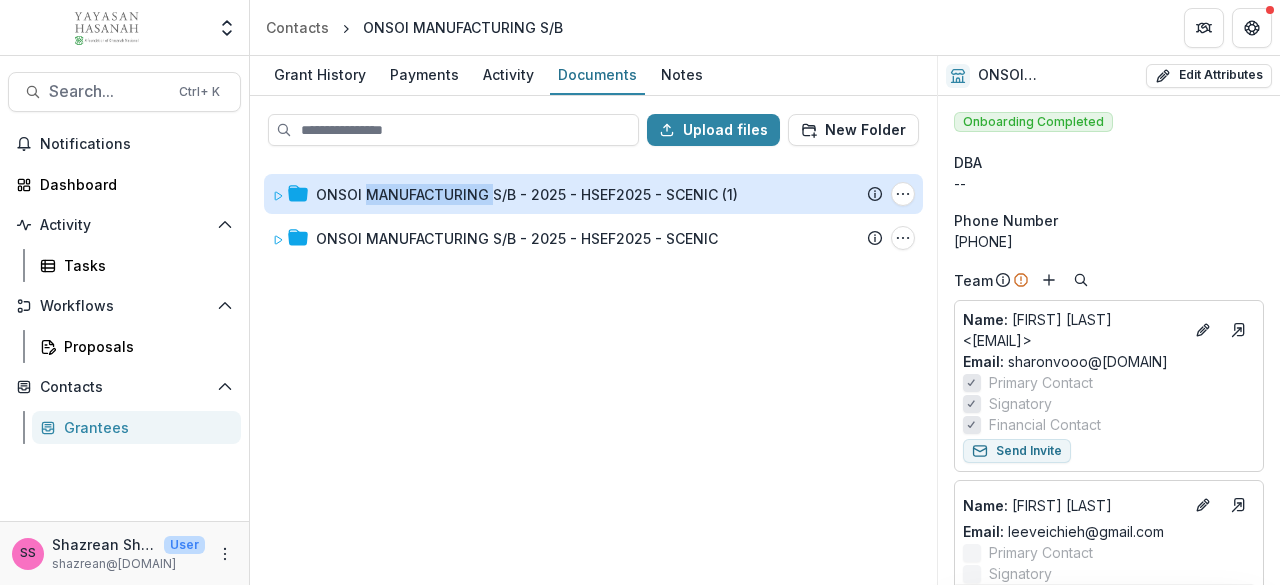click on "ONSOI MANUFACTURING S/B - 2025 - HSEF2025 - SCENIC (1)" at bounding box center [527, 194] 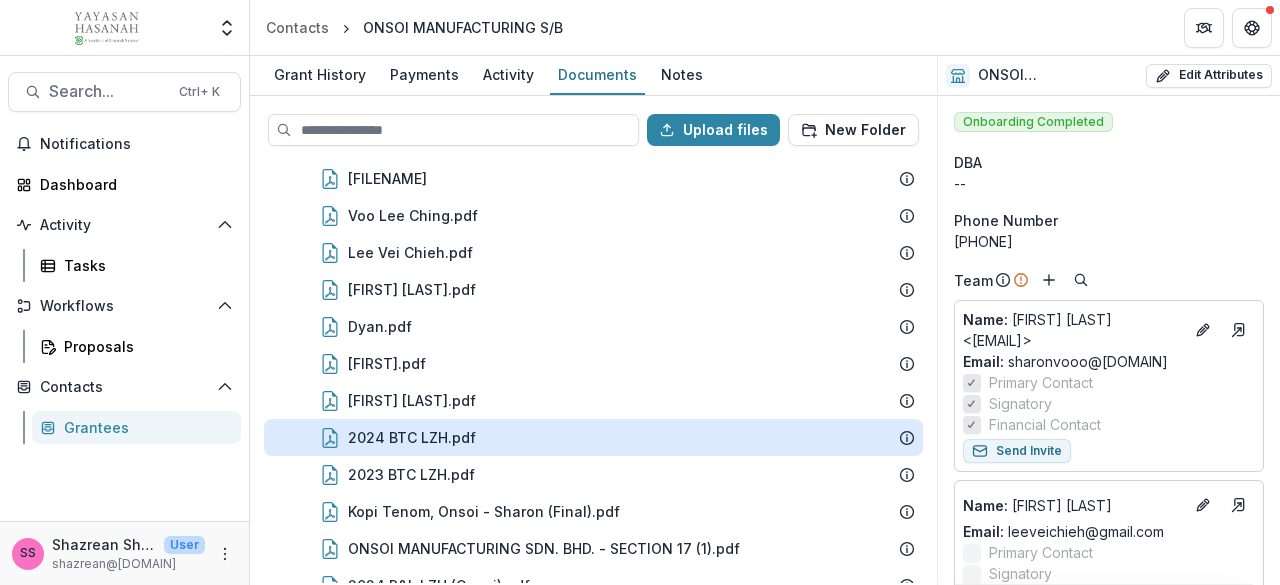 scroll, scrollTop: 100, scrollLeft: 0, axis: vertical 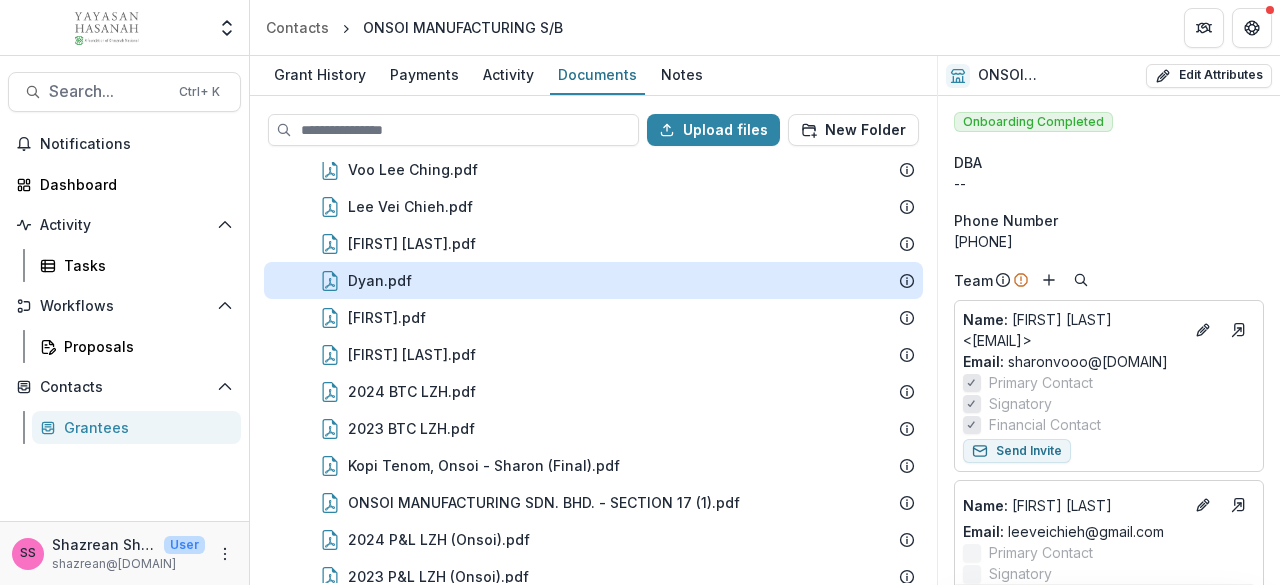 click on "Dyan.pdf" at bounding box center (380, 280) 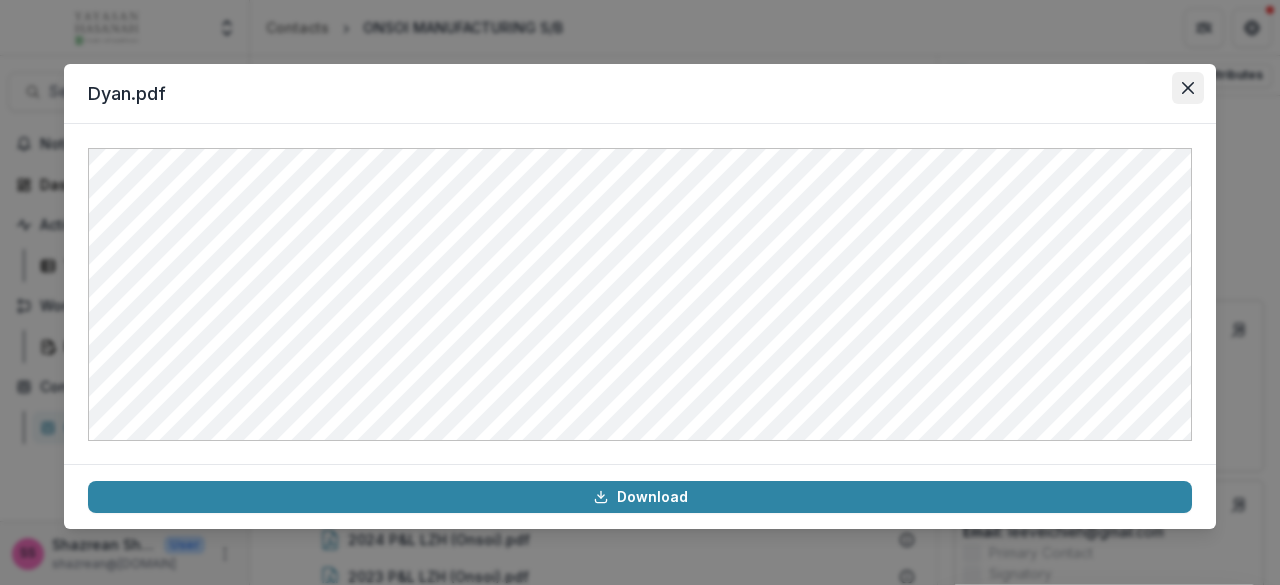 click 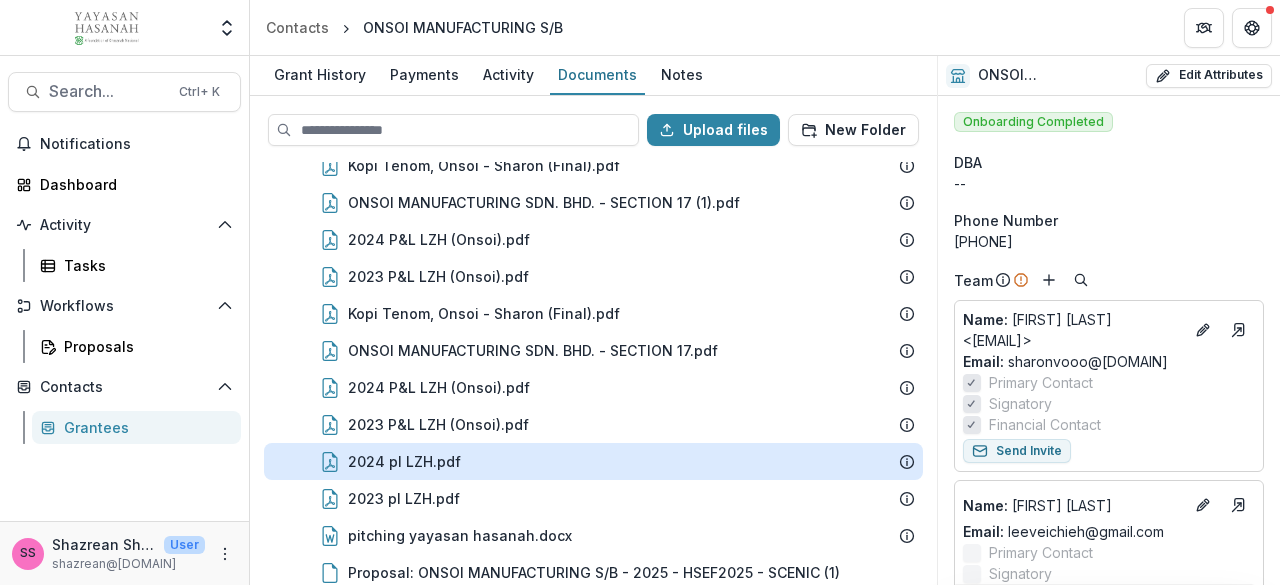 scroll, scrollTop: 463, scrollLeft: 0, axis: vertical 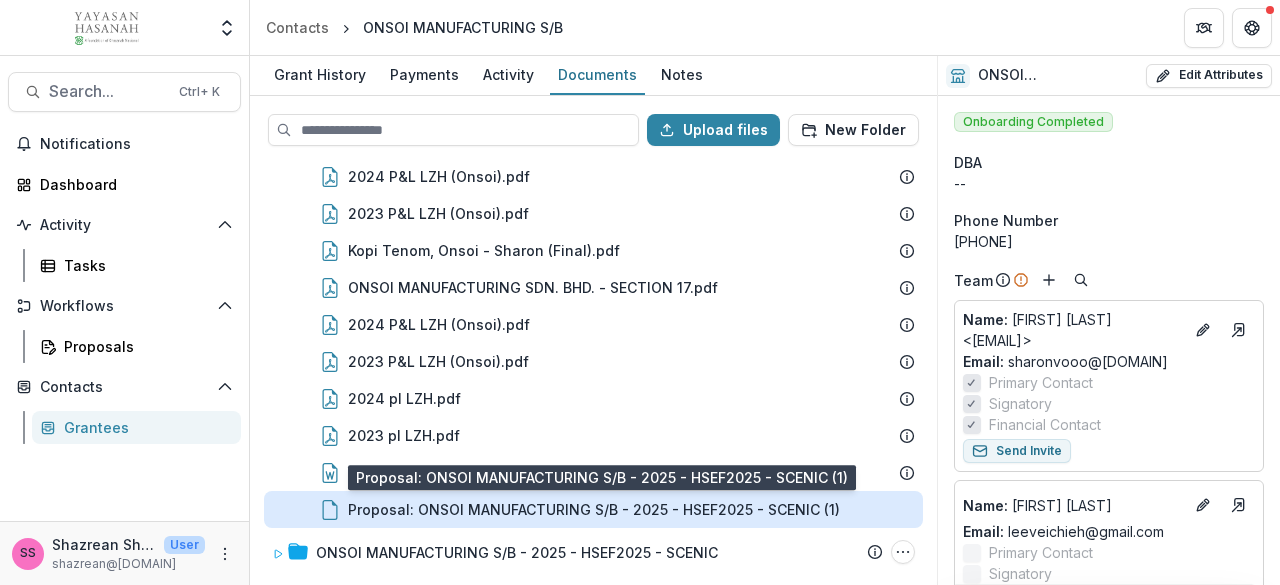 click on "Proposal: ONSOI MANUFACTURING S/B - 2025 - HSEF2025 - SCENIC (1)" at bounding box center (594, 509) 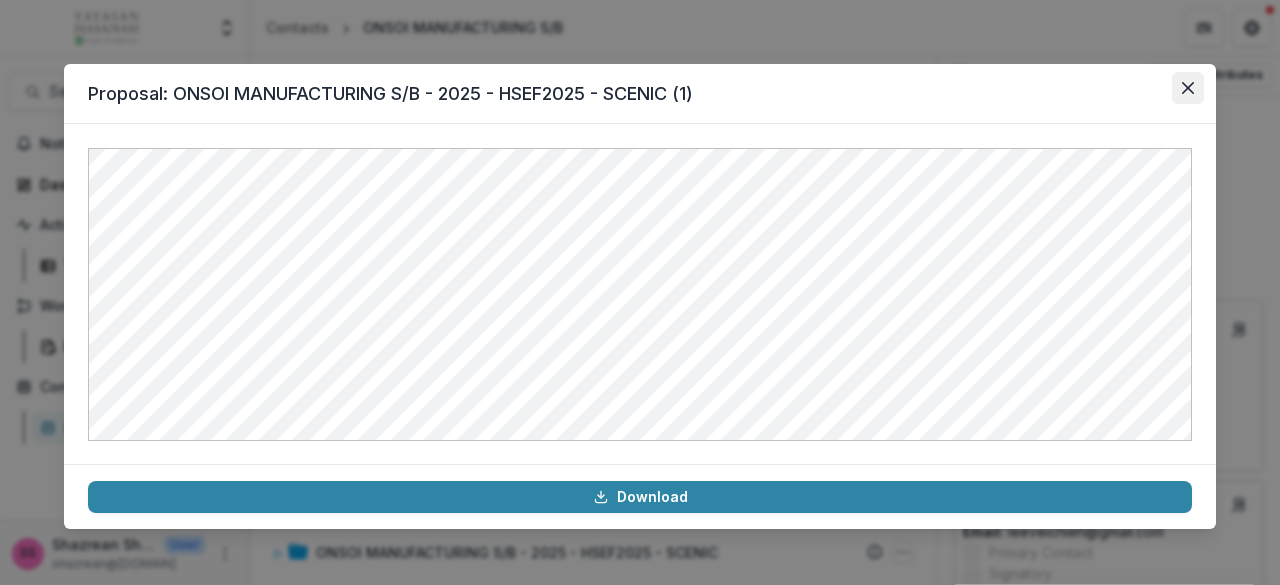 click 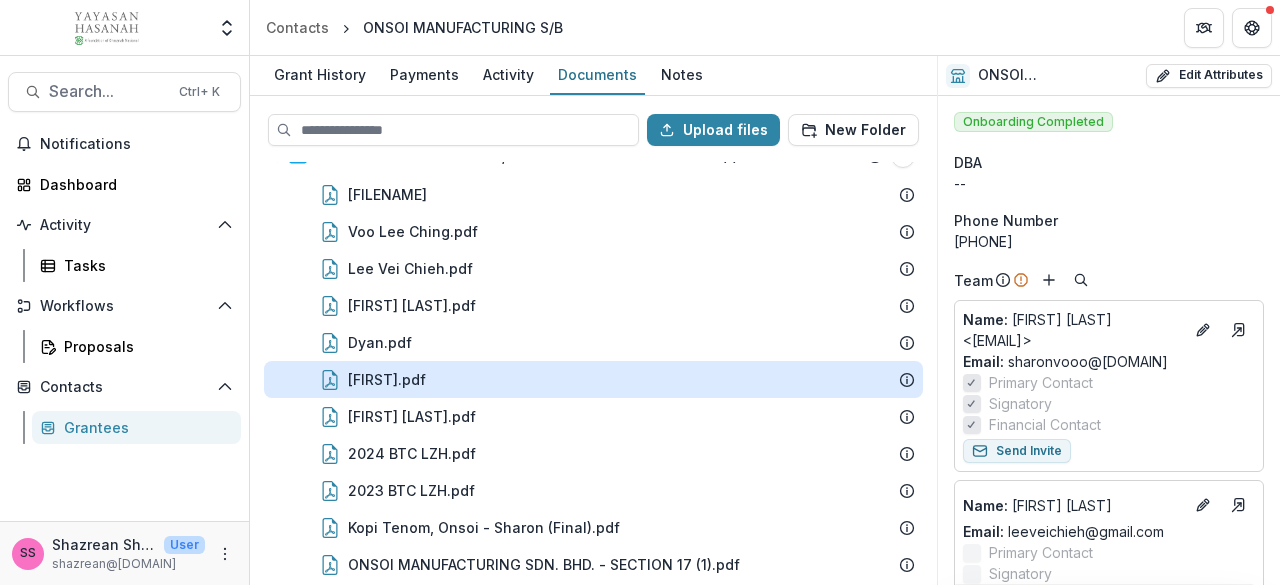 scroll, scrollTop: 0, scrollLeft: 0, axis: both 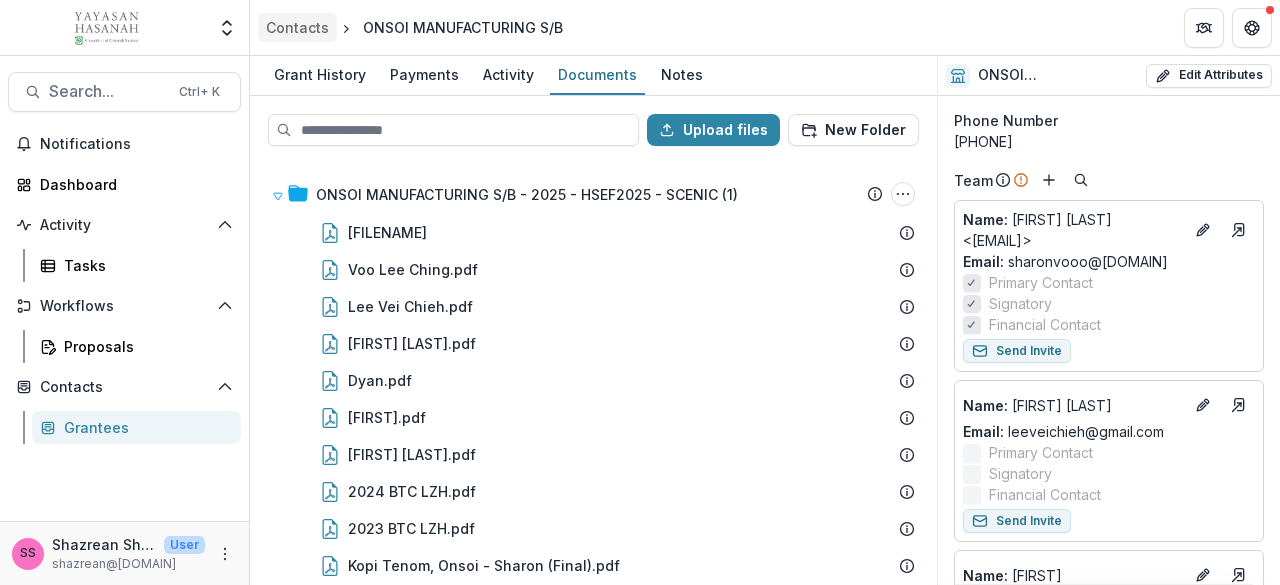 click on "Contacts" at bounding box center [297, 27] 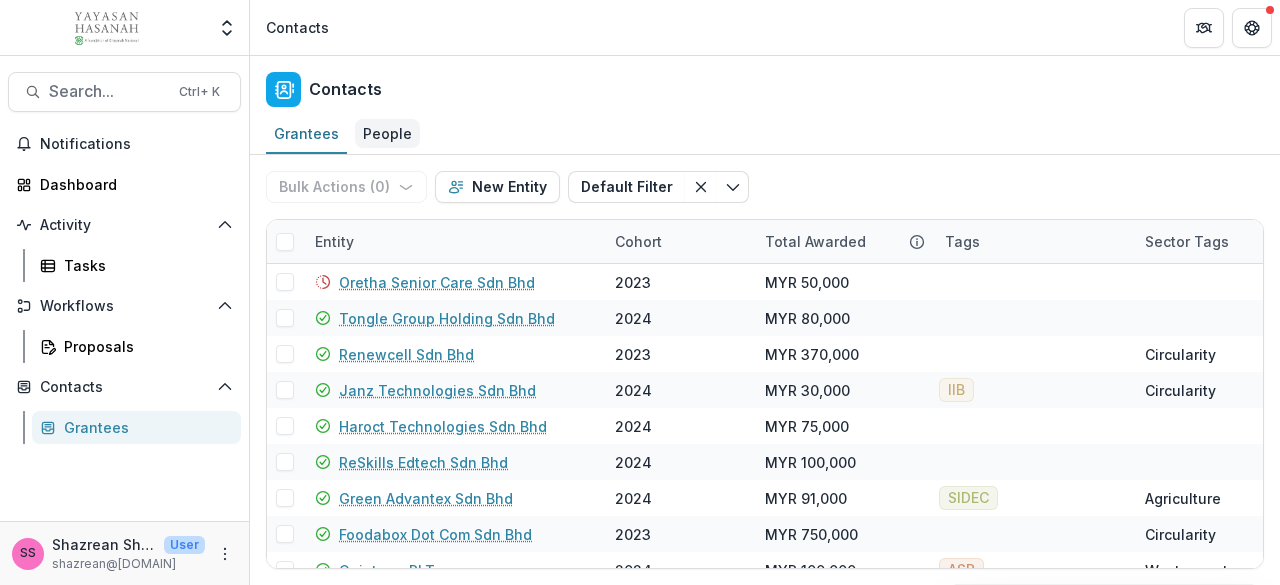 click on "People" at bounding box center (387, 133) 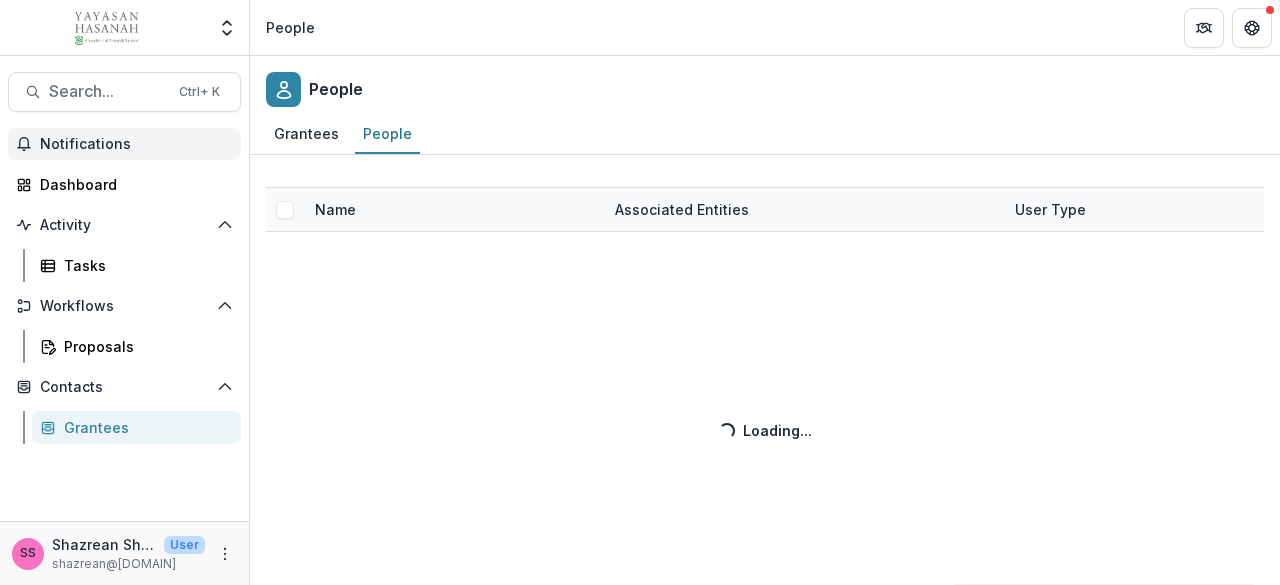 click on "Notifications" at bounding box center (136, 144) 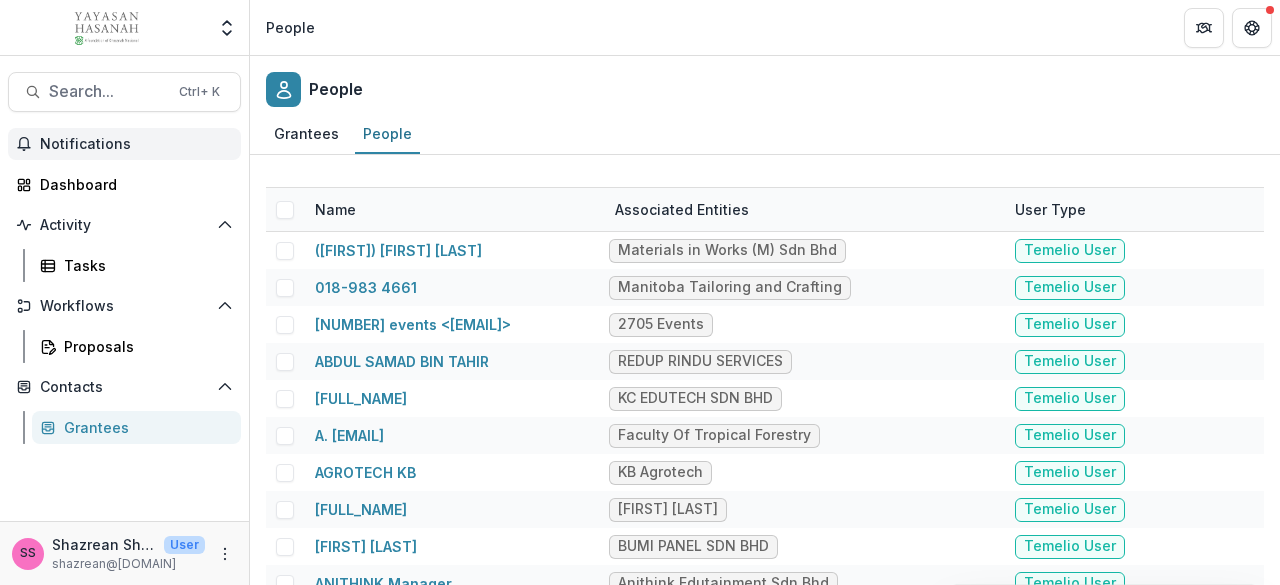 click on "People" at bounding box center (765, 85) 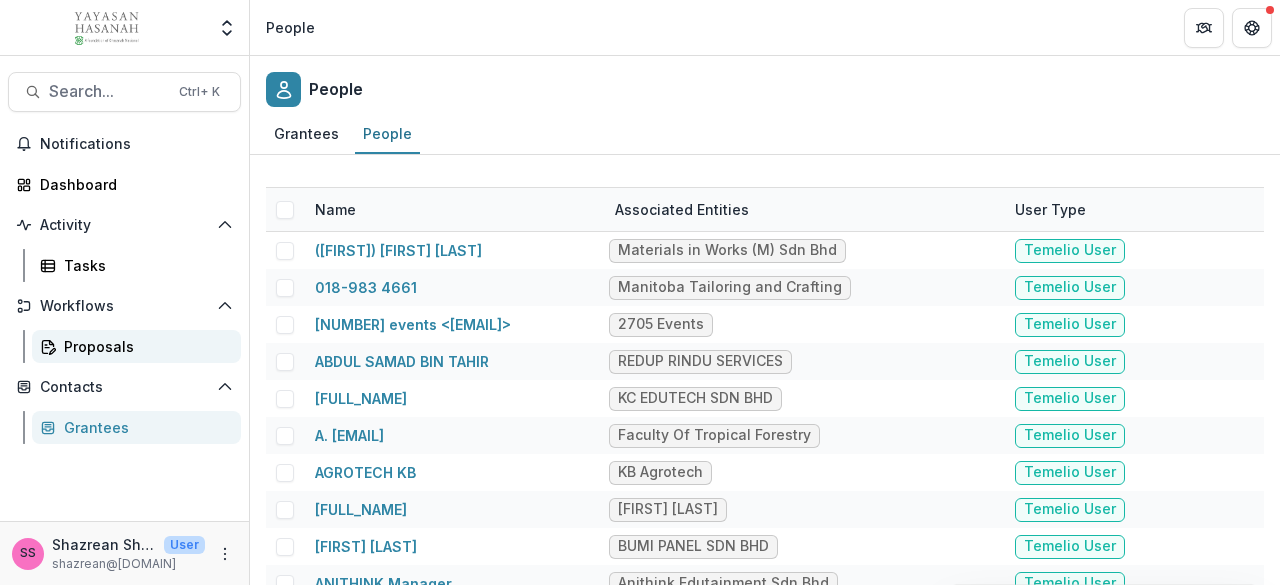 click on "Proposals" at bounding box center [144, 346] 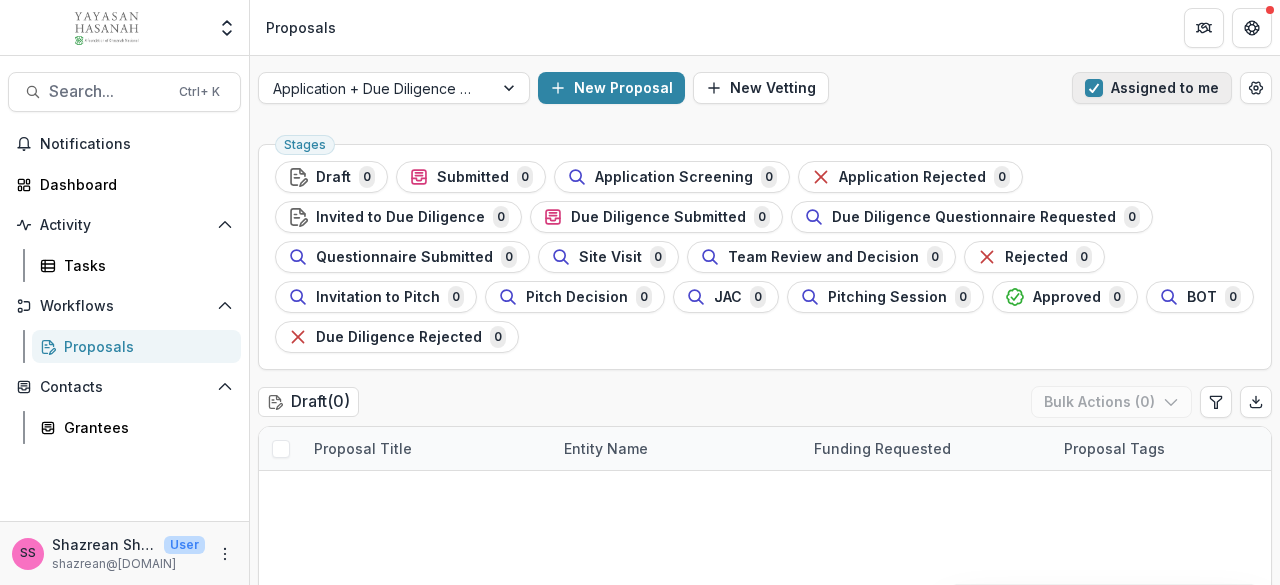 click at bounding box center [1094, 88] 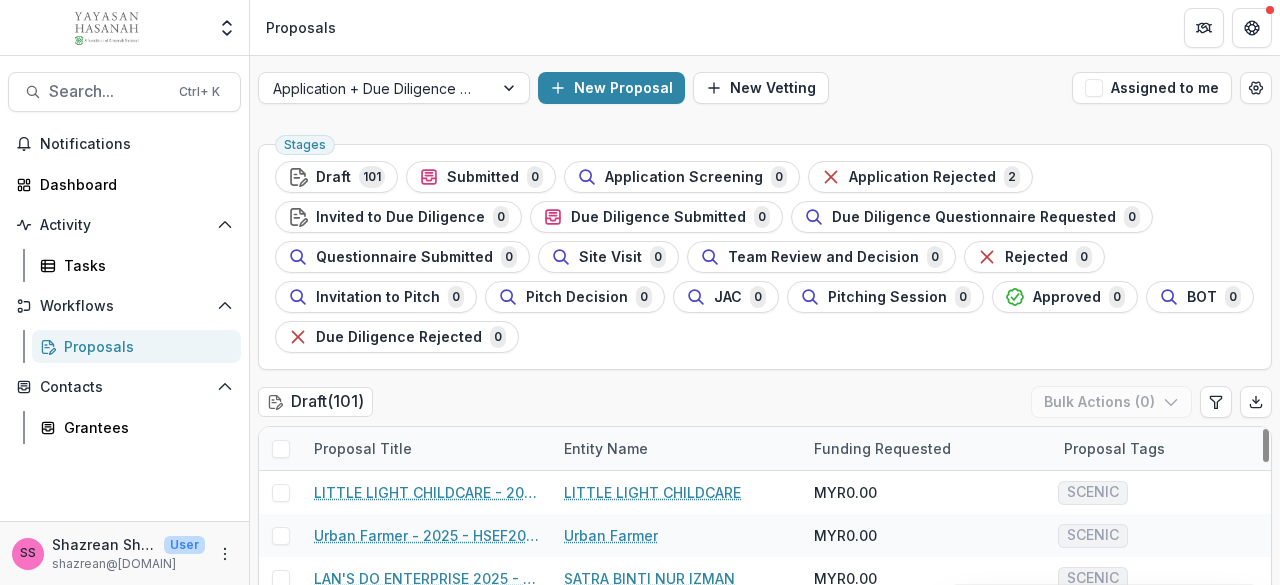 scroll, scrollTop: 200, scrollLeft: 0, axis: vertical 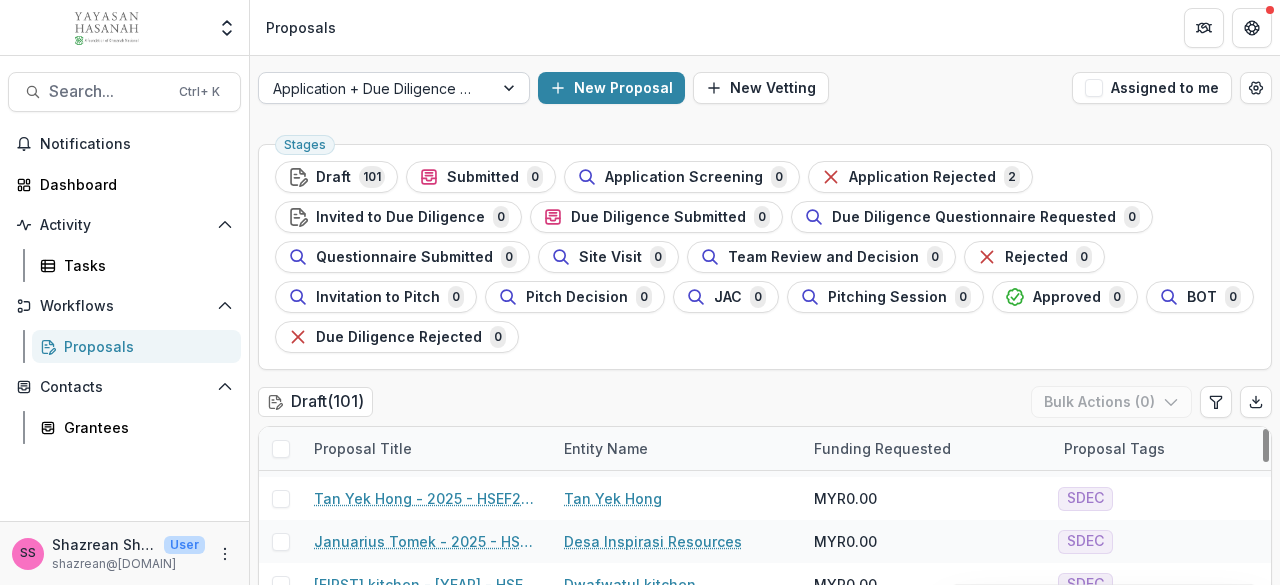 click at bounding box center (376, 88) 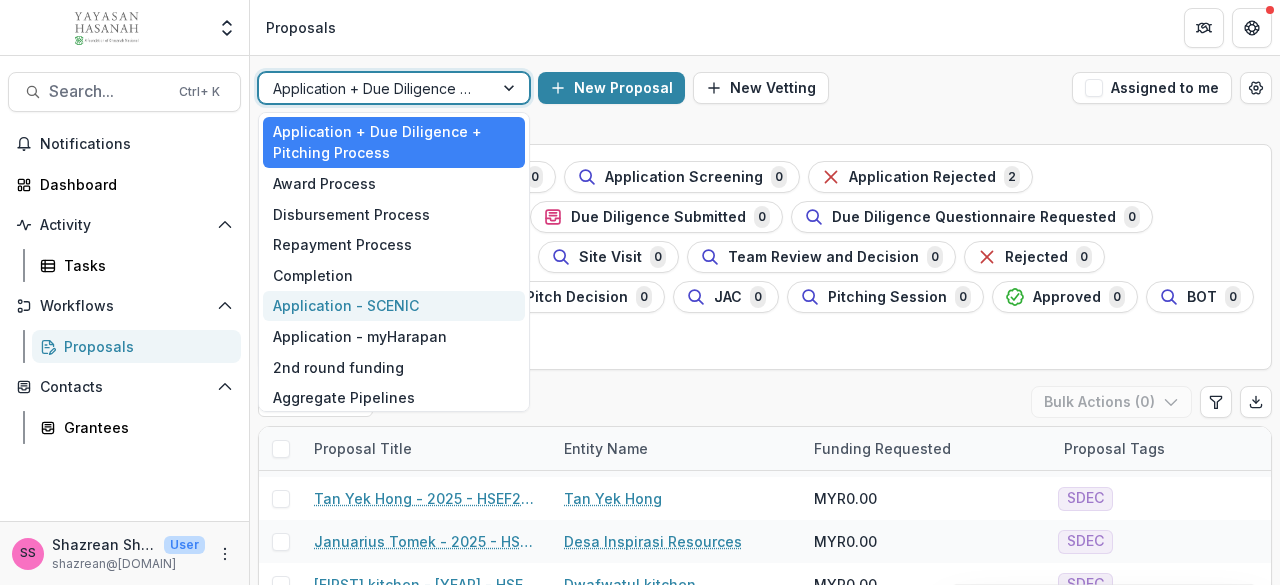 click on "Application - SCENIC" at bounding box center (394, 306) 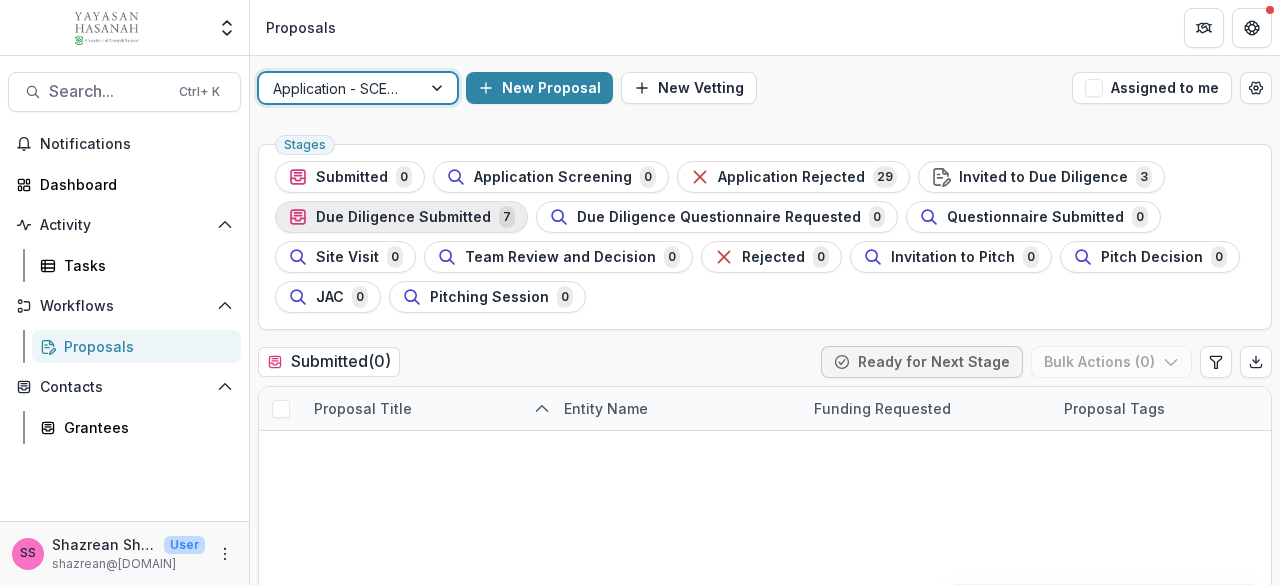 click on "Due Diligence Submitted" at bounding box center [403, 217] 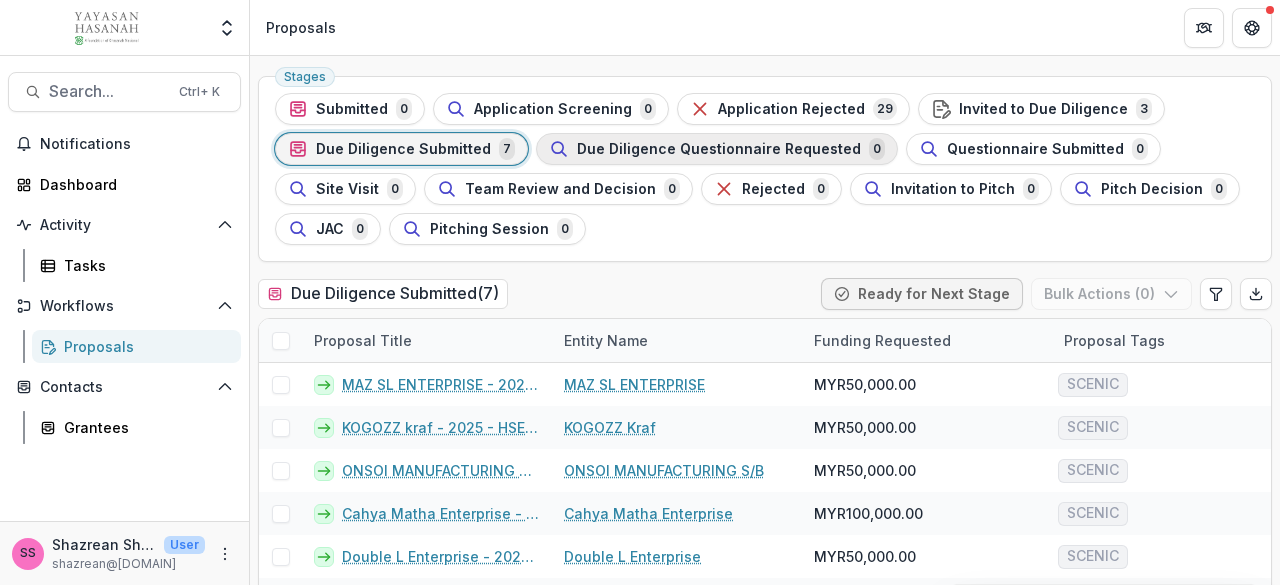 scroll, scrollTop: 0, scrollLeft: 0, axis: both 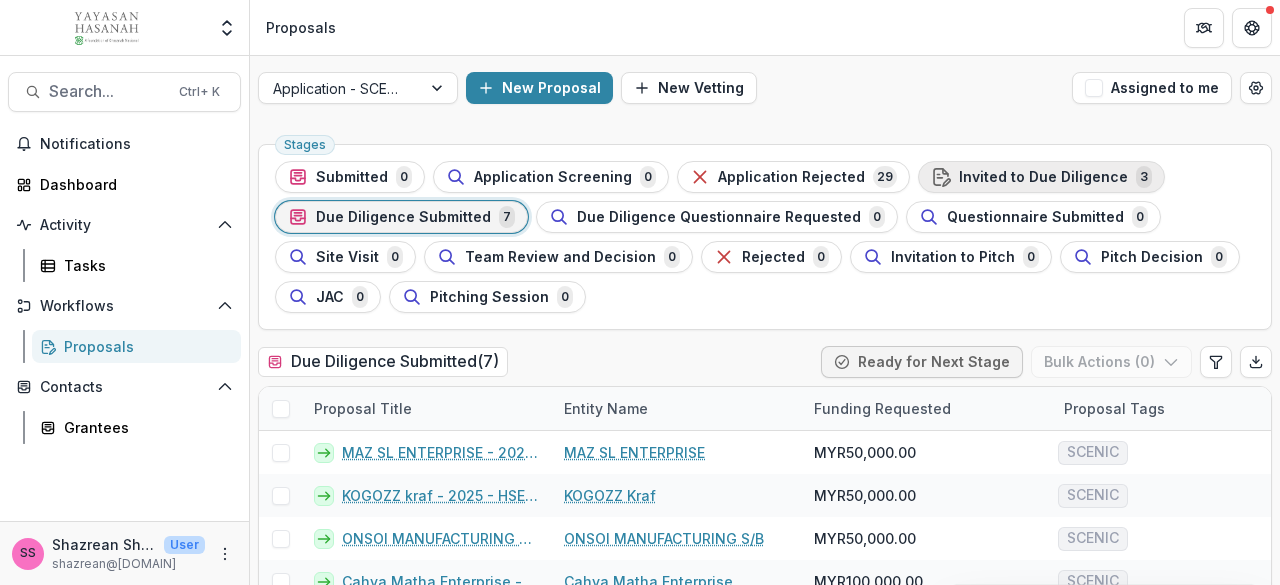 click on "Invited to Due Diligence" at bounding box center (1043, 177) 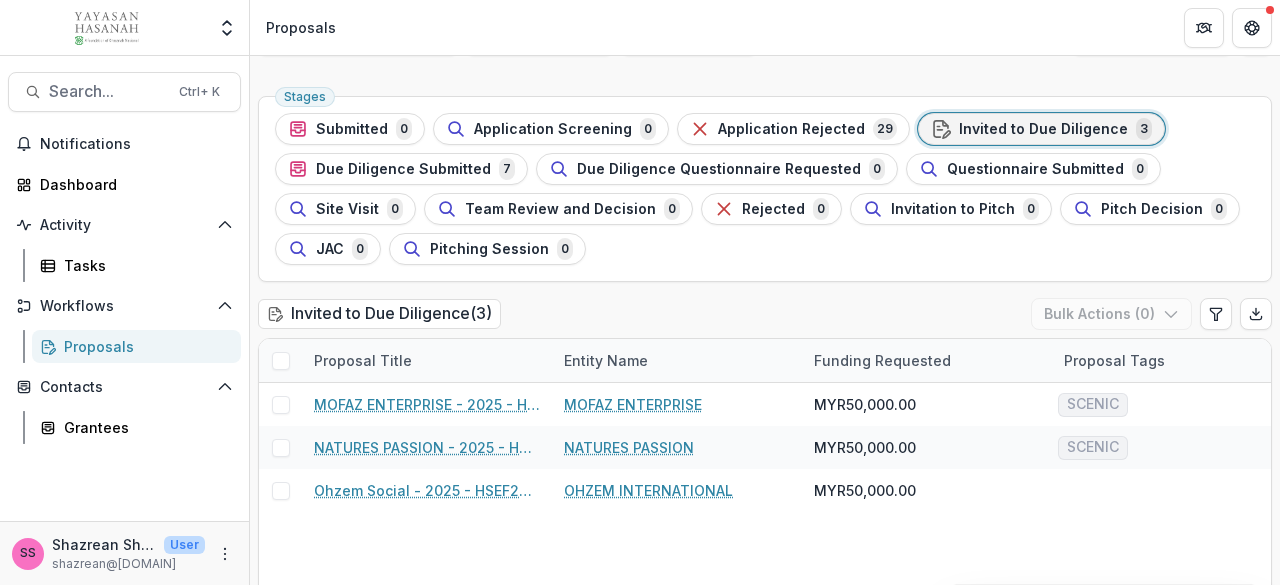 scroll, scrollTop: 148, scrollLeft: 0, axis: vertical 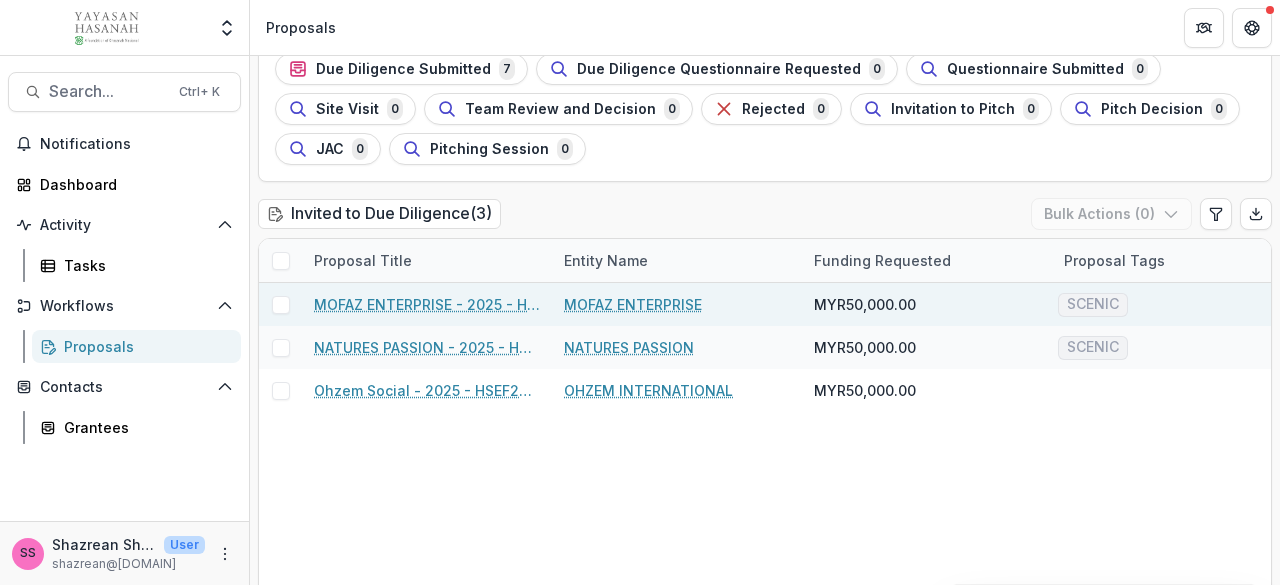 click on "MOFAZ ENTERPRISE - 2025 - HSEF2025 - SCENIC" at bounding box center (427, 304) 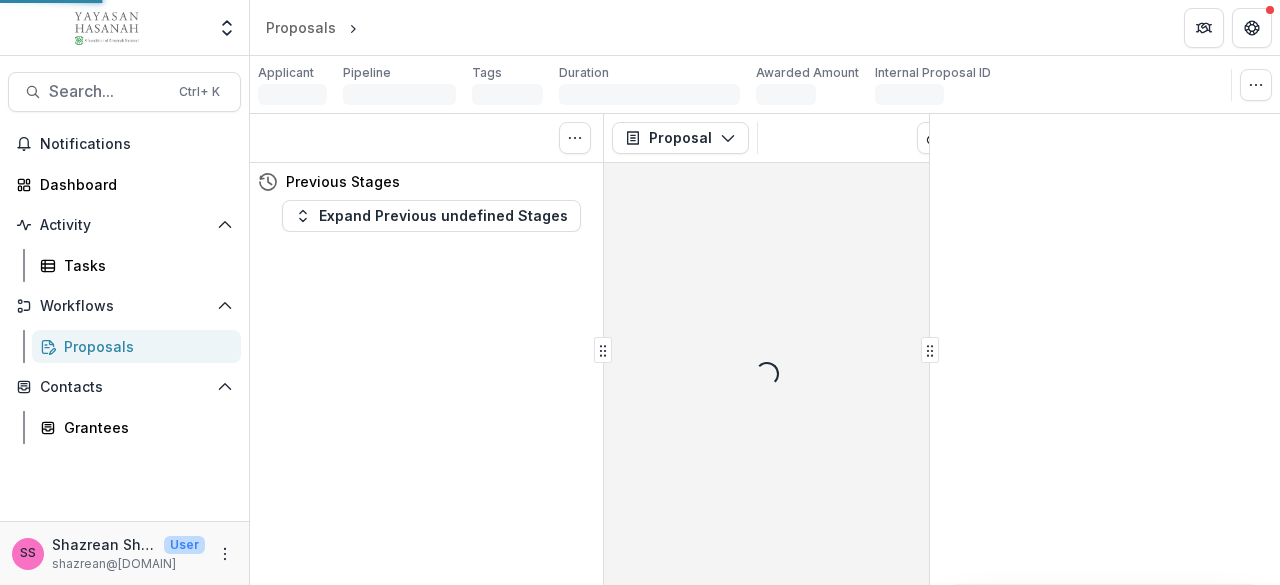 scroll, scrollTop: 0, scrollLeft: 0, axis: both 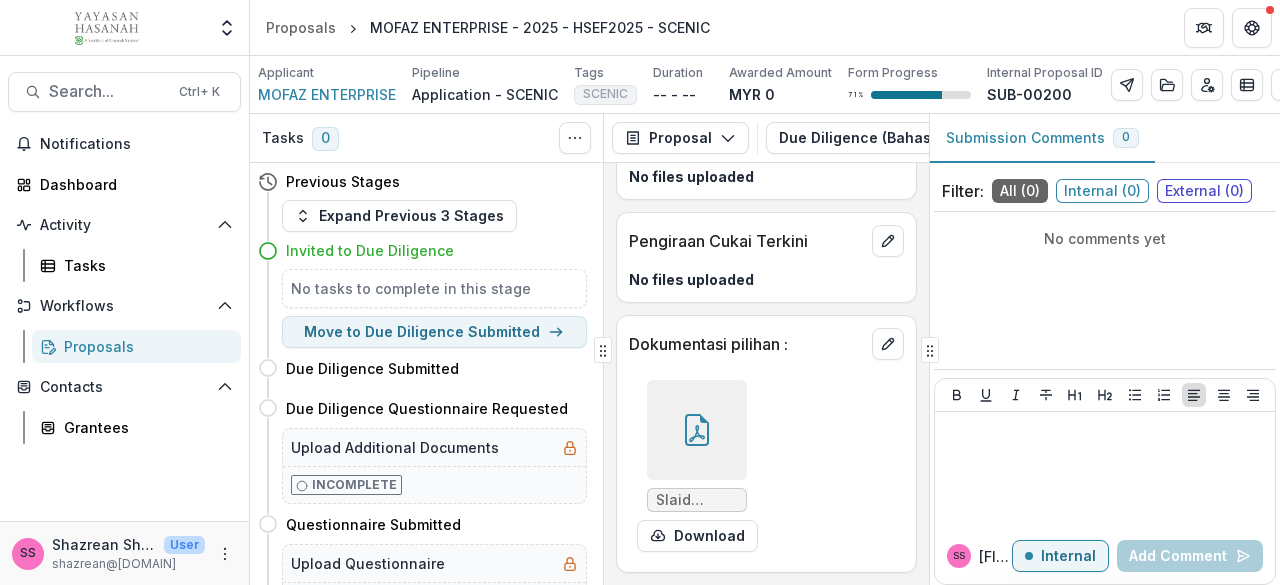click on "No files uploaded" at bounding box center [766, 176] 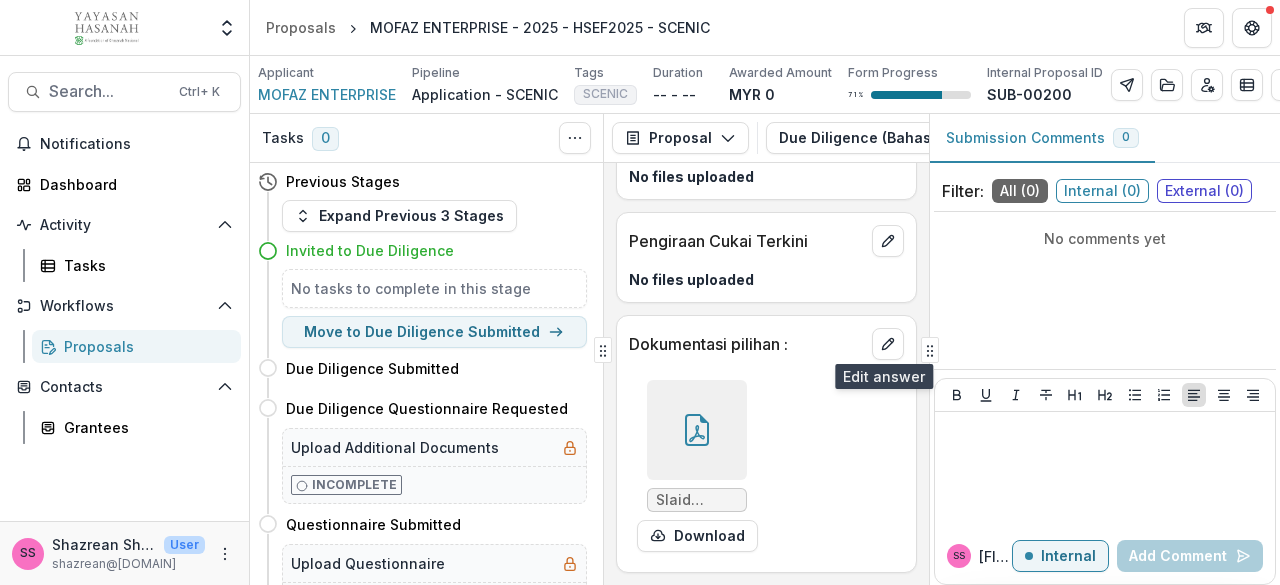 click 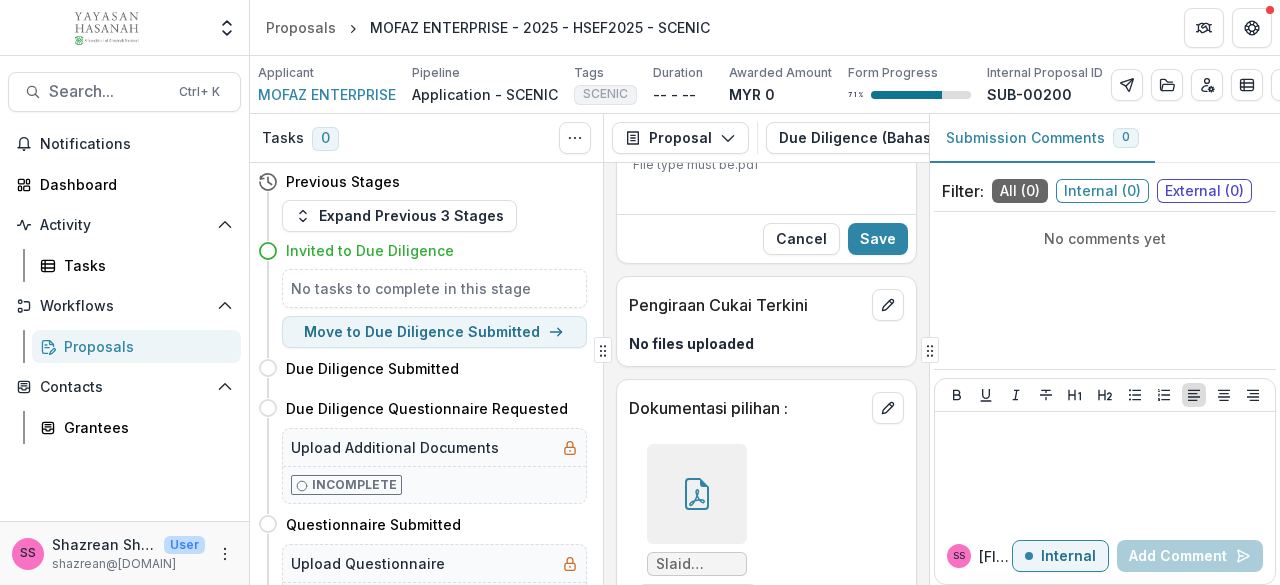 click on "http://bit.ly/4eAjeau" at bounding box center (716, 21) 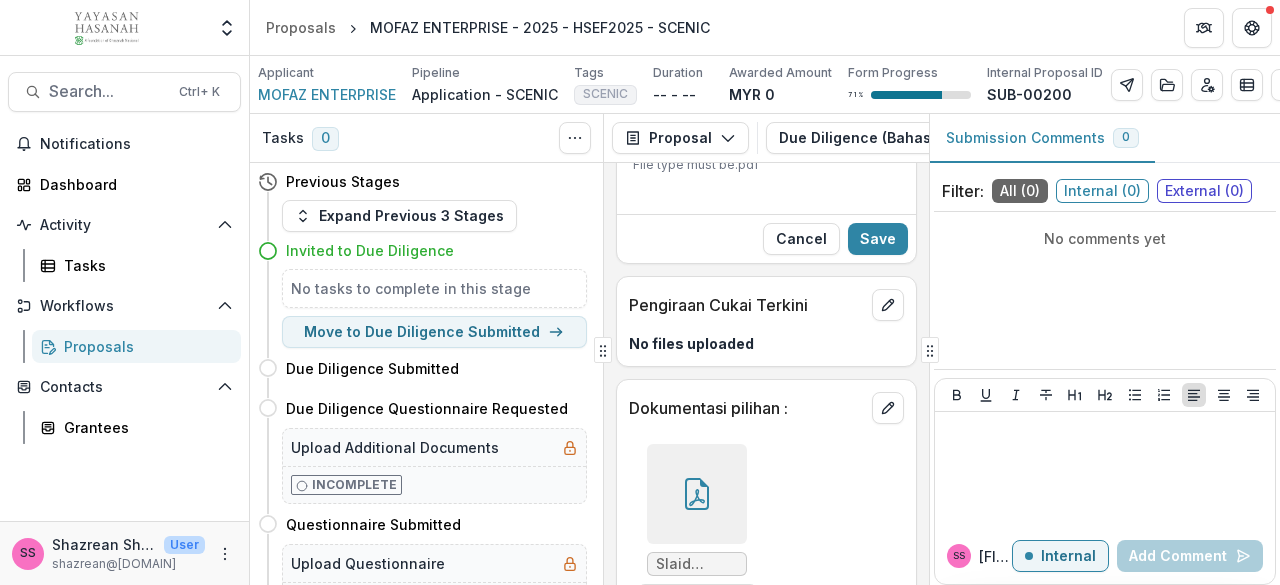 click on "**********" at bounding box center [766, 374] 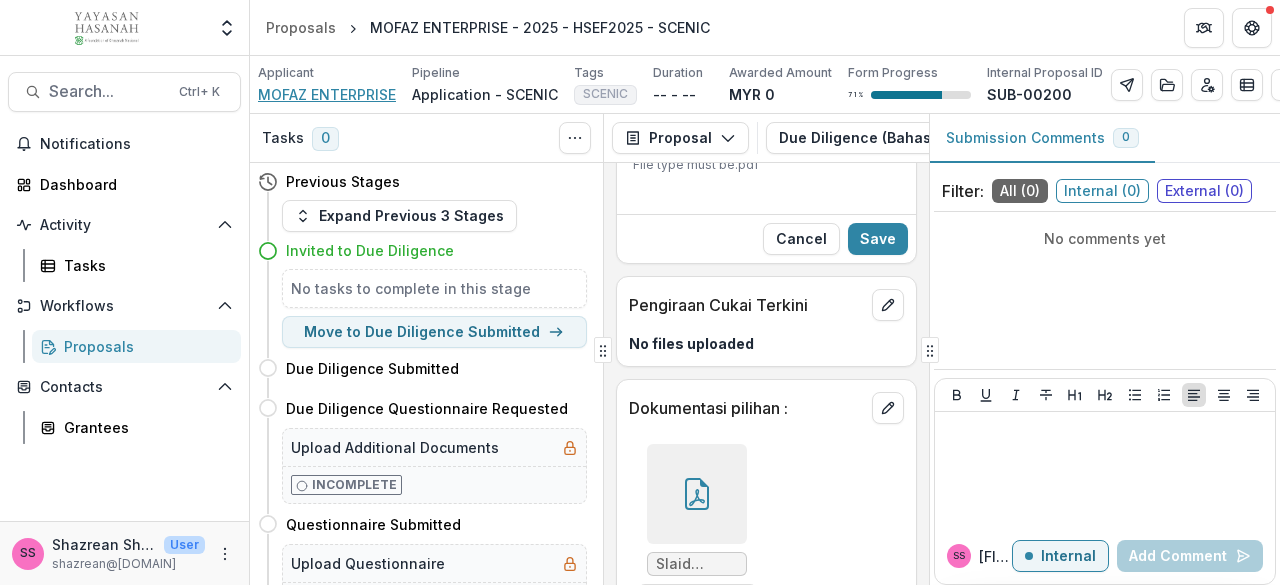 click on "MOFAZ ENTERPRISE" at bounding box center (327, 94) 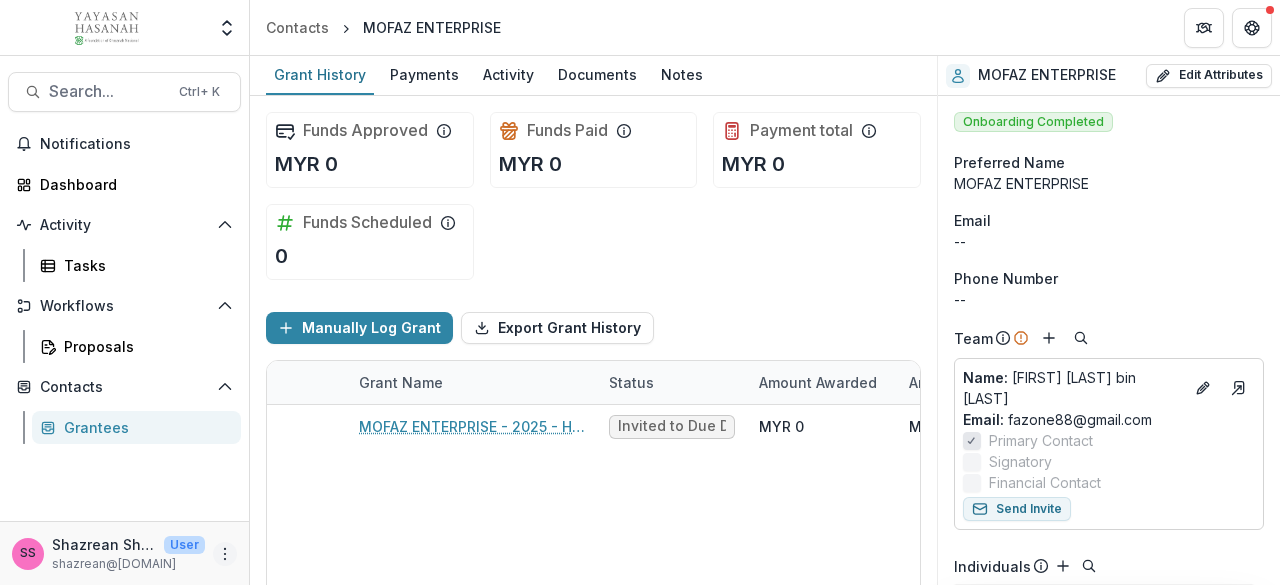 click 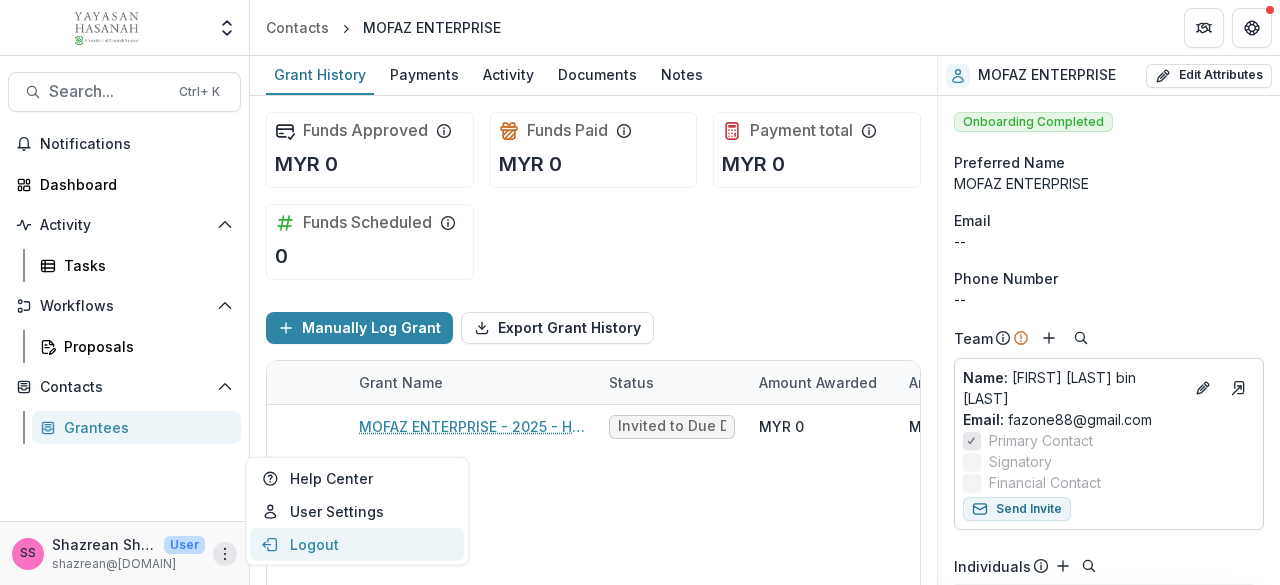click on "Logout" at bounding box center [357, 544] 